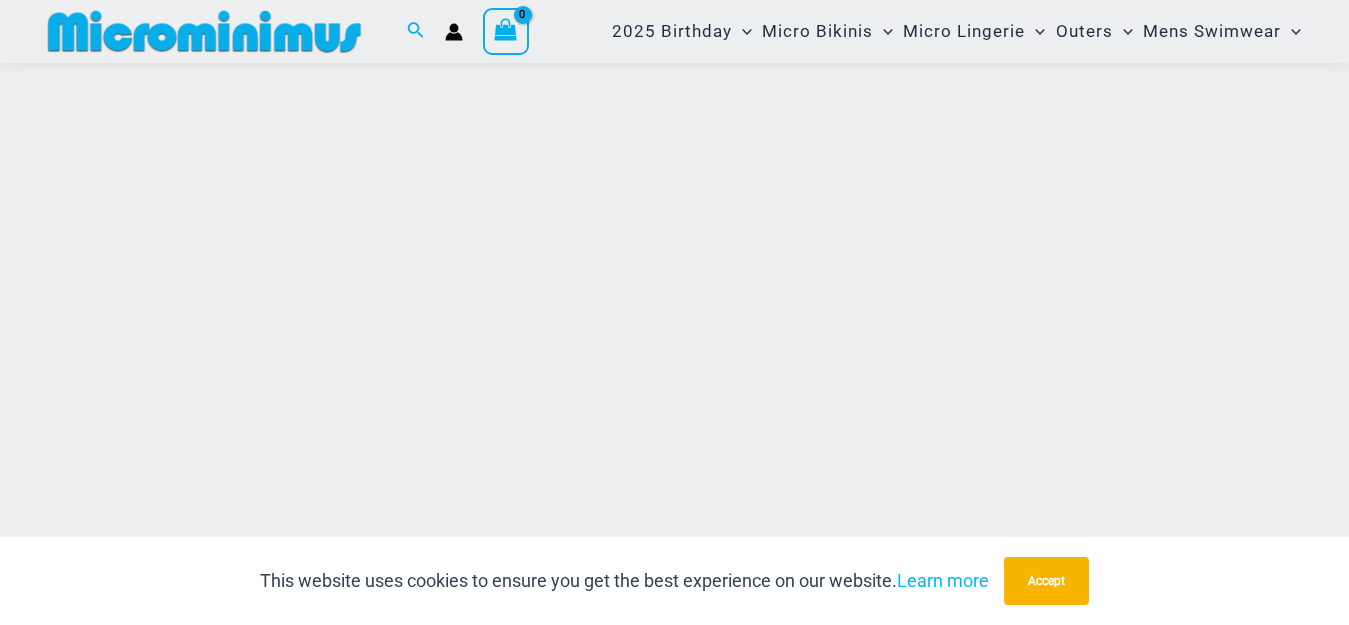 scroll, scrollTop: 378, scrollLeft: 0, axis: vertical 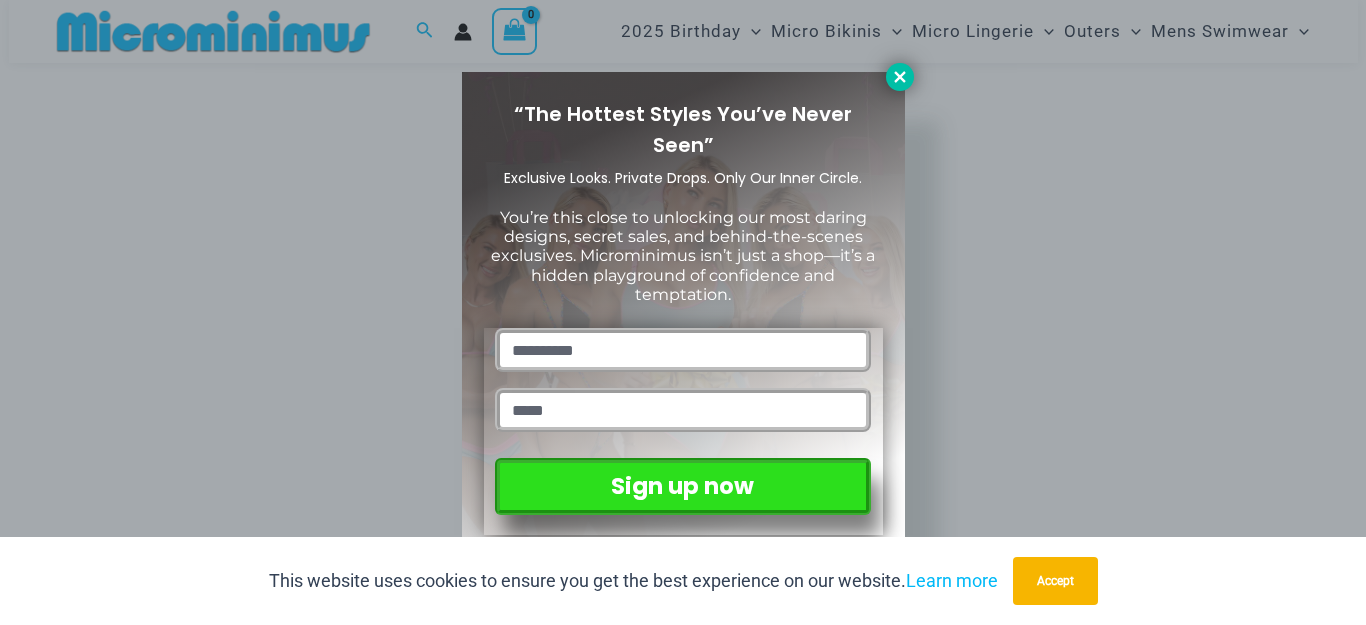 click 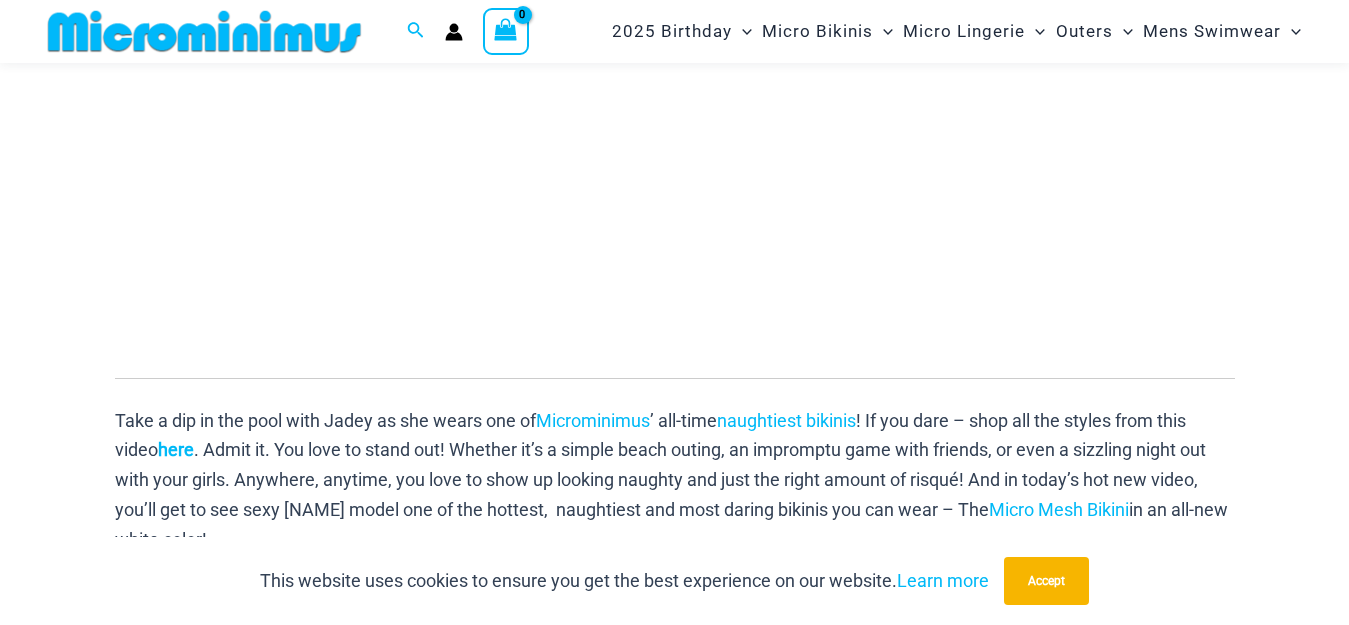 scroll, scrollTop: 600, scrollLeft: 0, axis: vertical 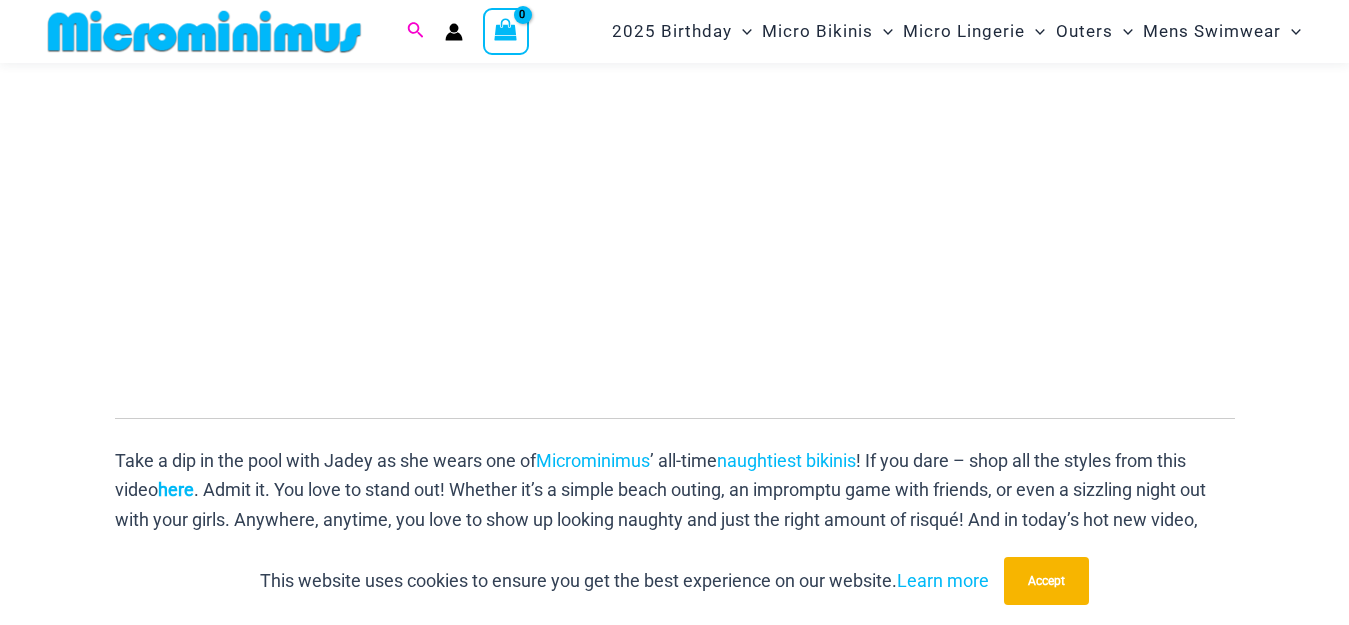 click 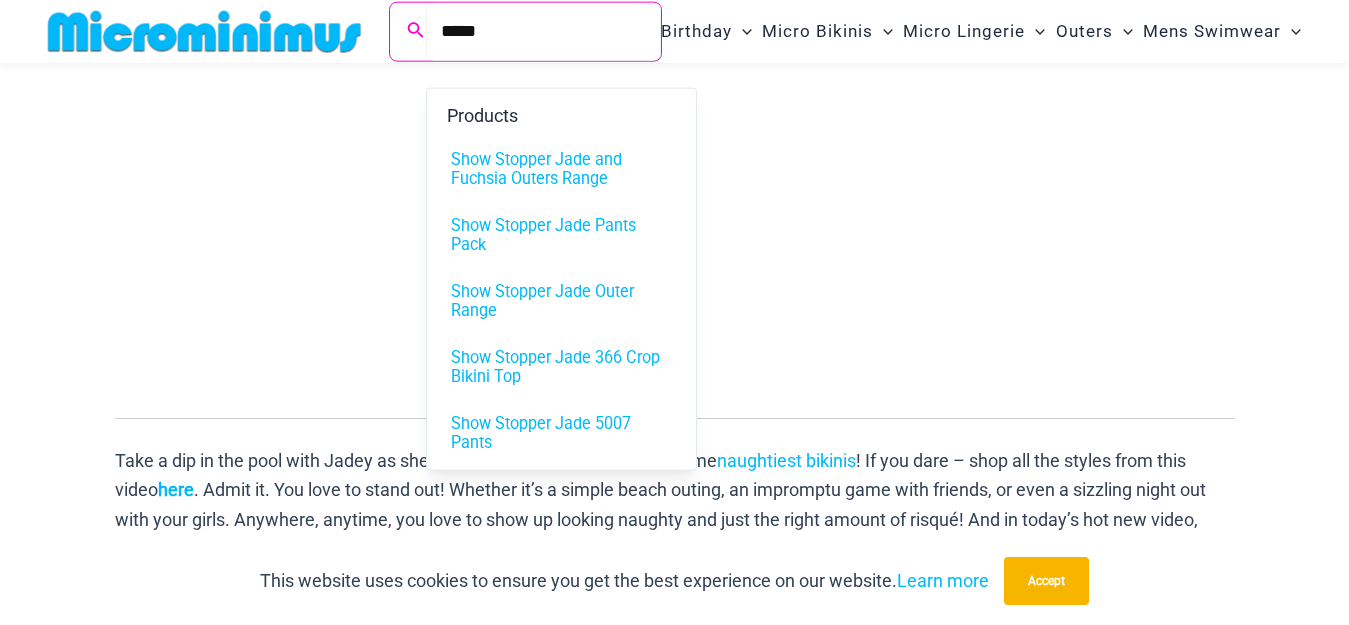 type on "*****" 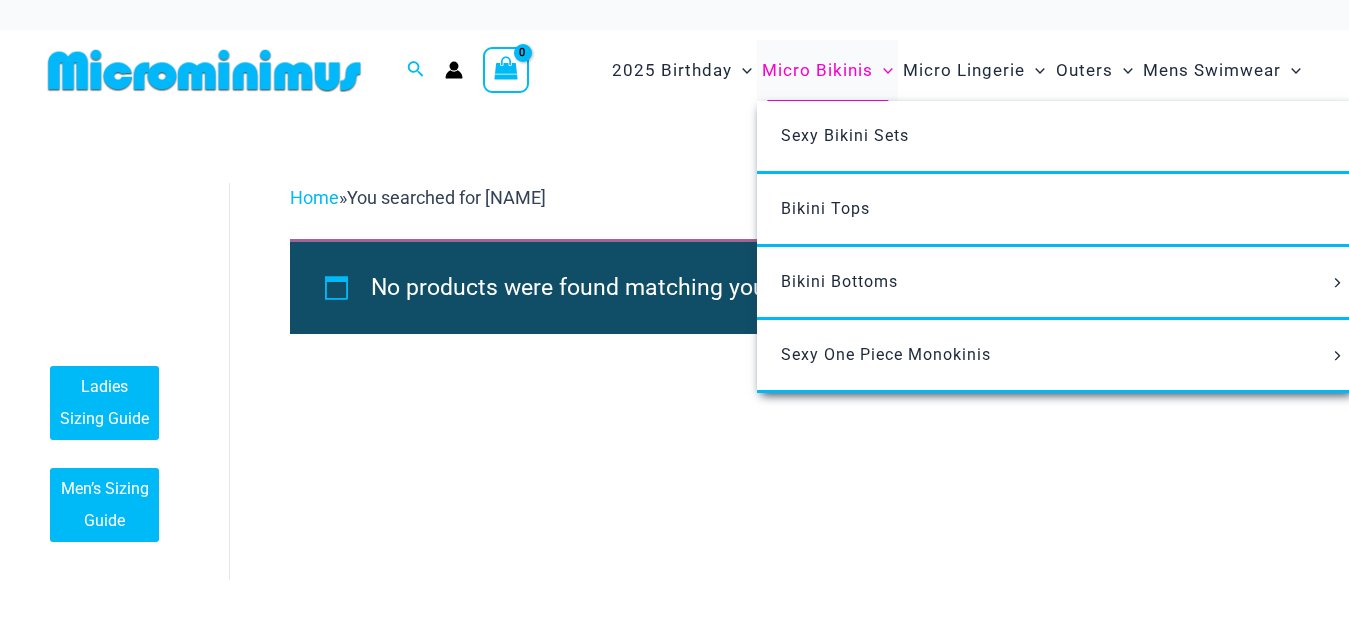 scroll, scrollTop: 0, scrollLeft: 0, axis: both 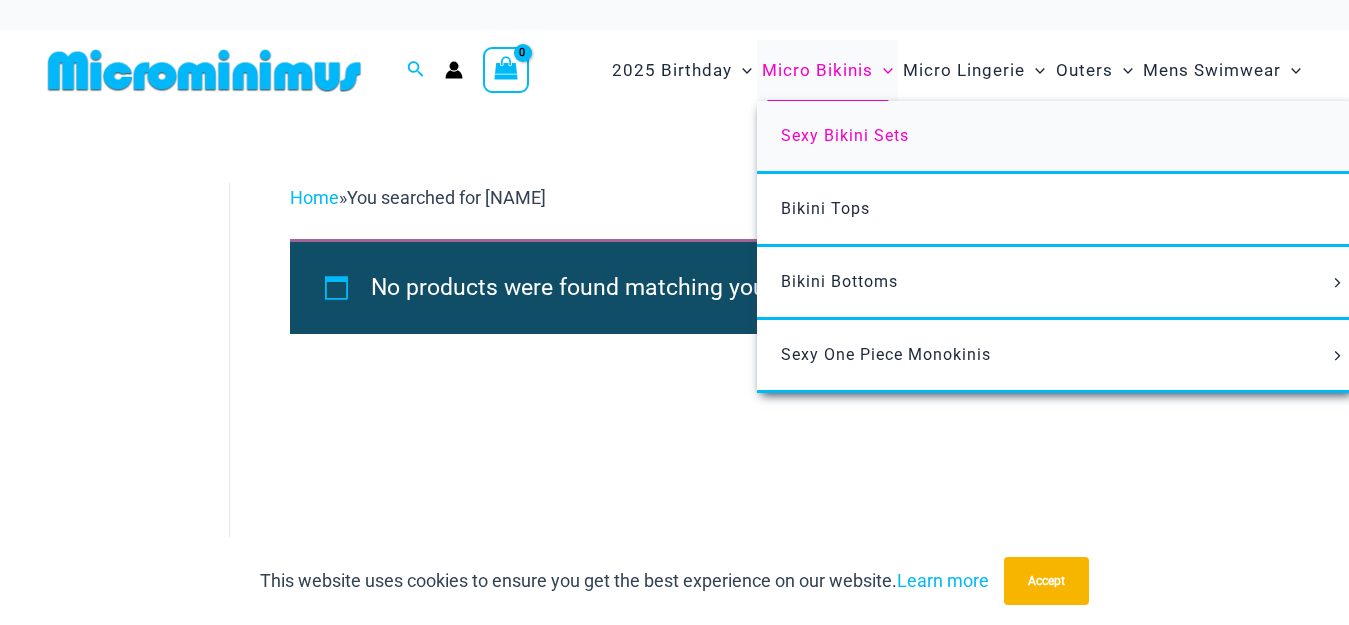 click on "Sexy Bikini Sets" at bounding box center [1054, 137] 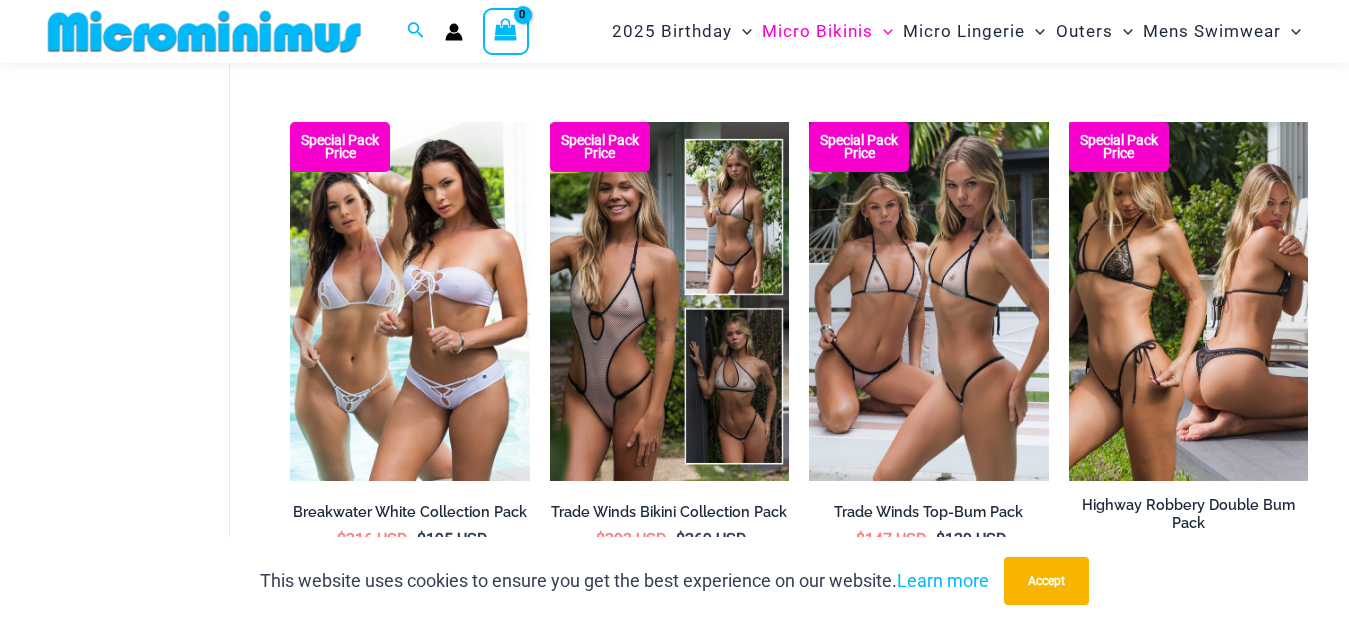 scroll, scrollTop: 1254, scrollLeft: 0, axis: vertical 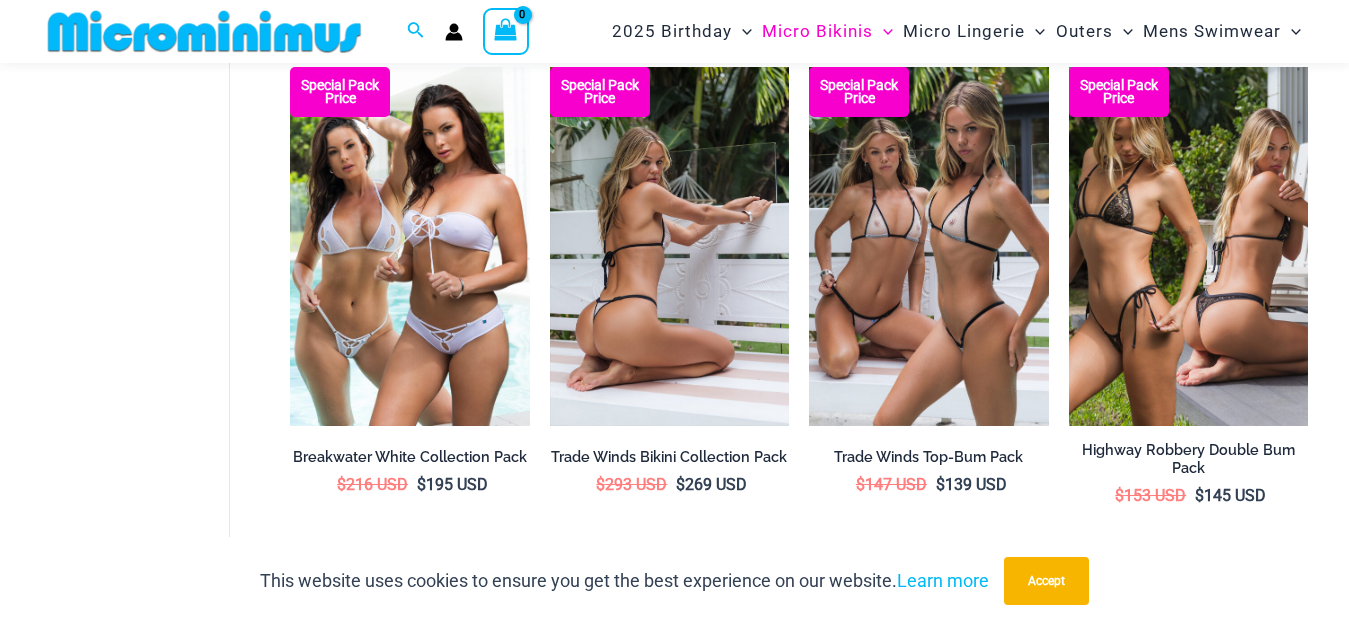click at bounding box center (669, 246) 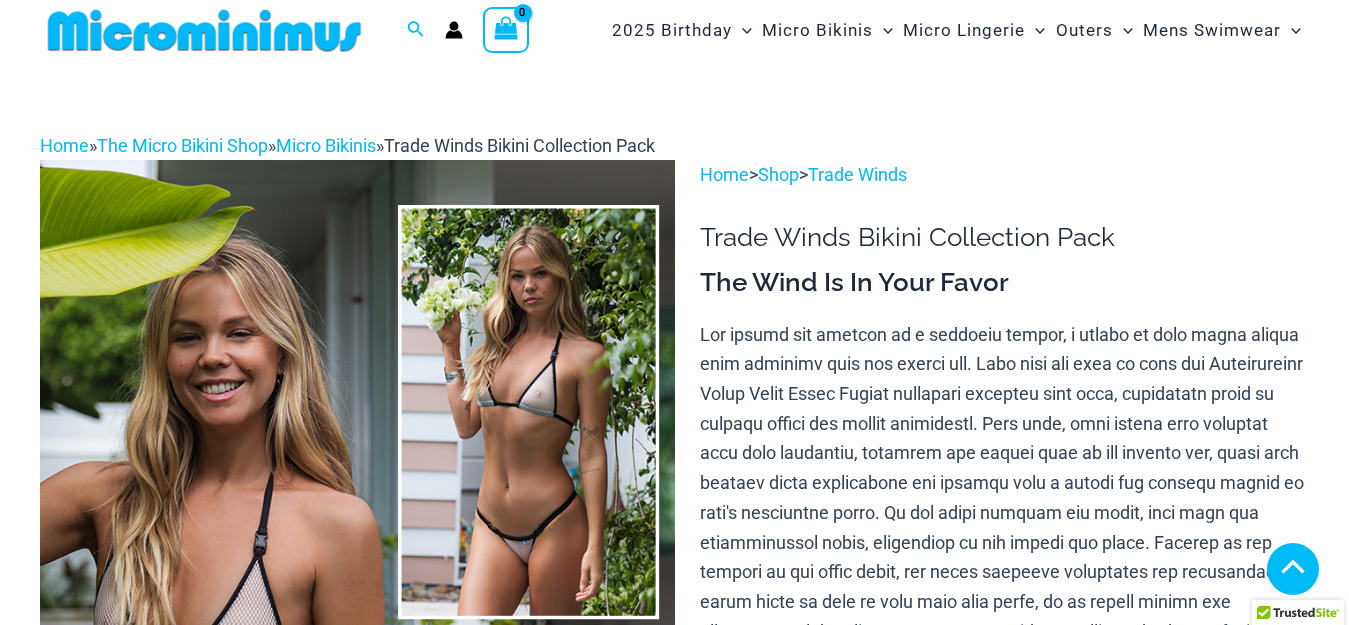 scroll, scrollTop: 440, scrollLeft: 0, axis: vertical 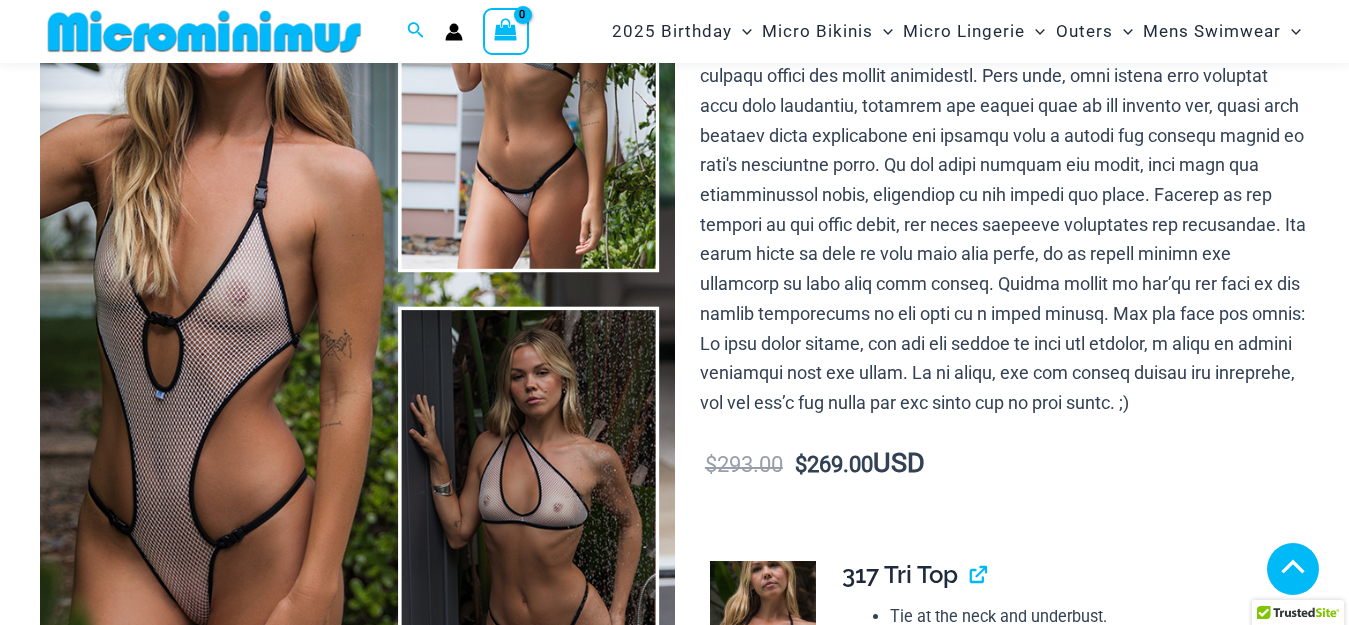 click at bounding box center (575, 933) 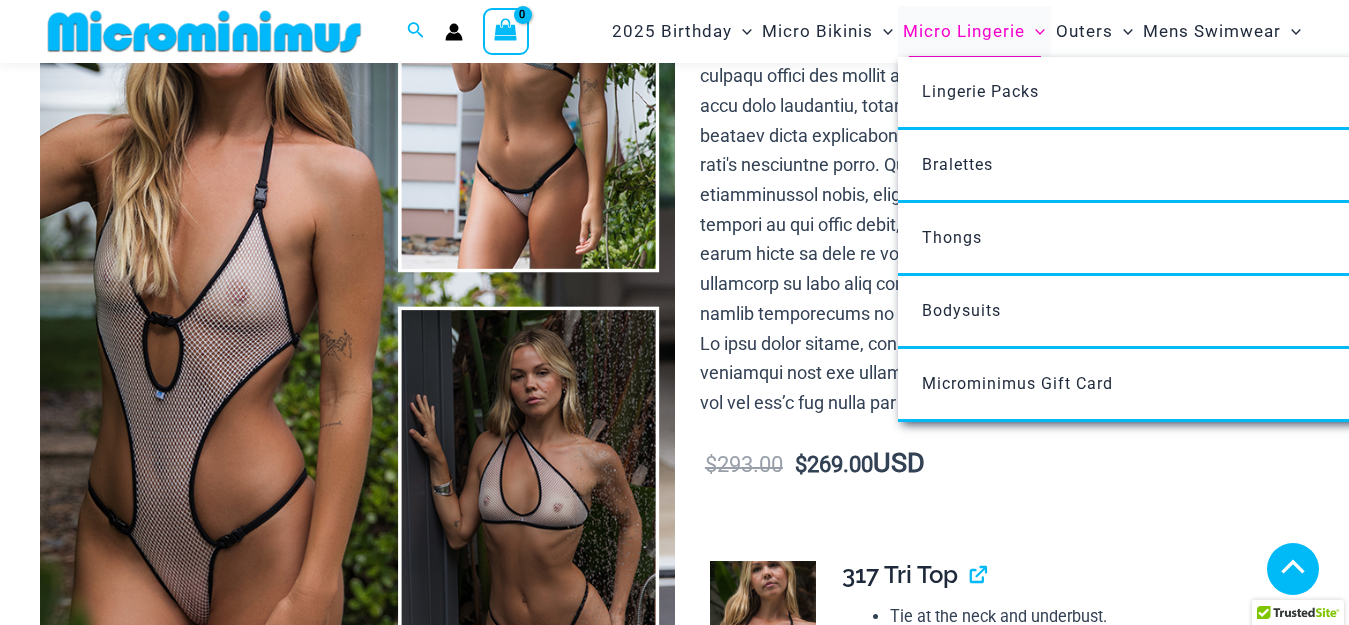 click on "Micro Lingerie" at bounding box center (964, 31) 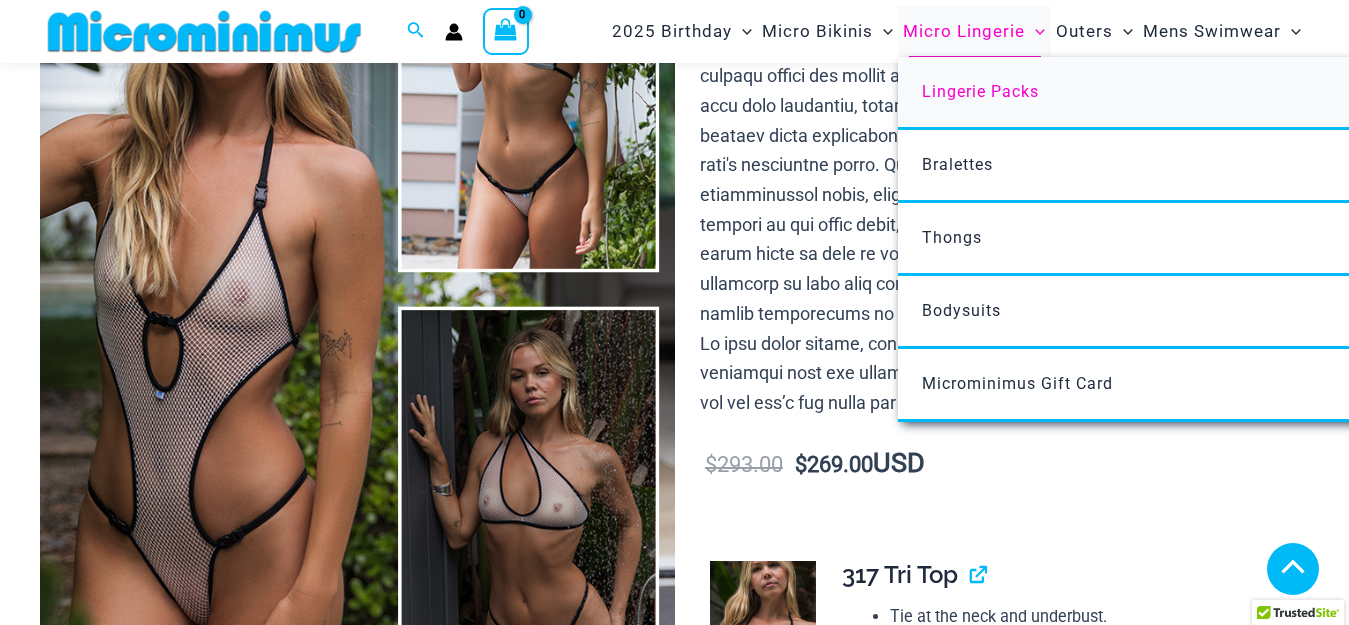 click on "Lingerie Packs" at bounding box center [980, 91] 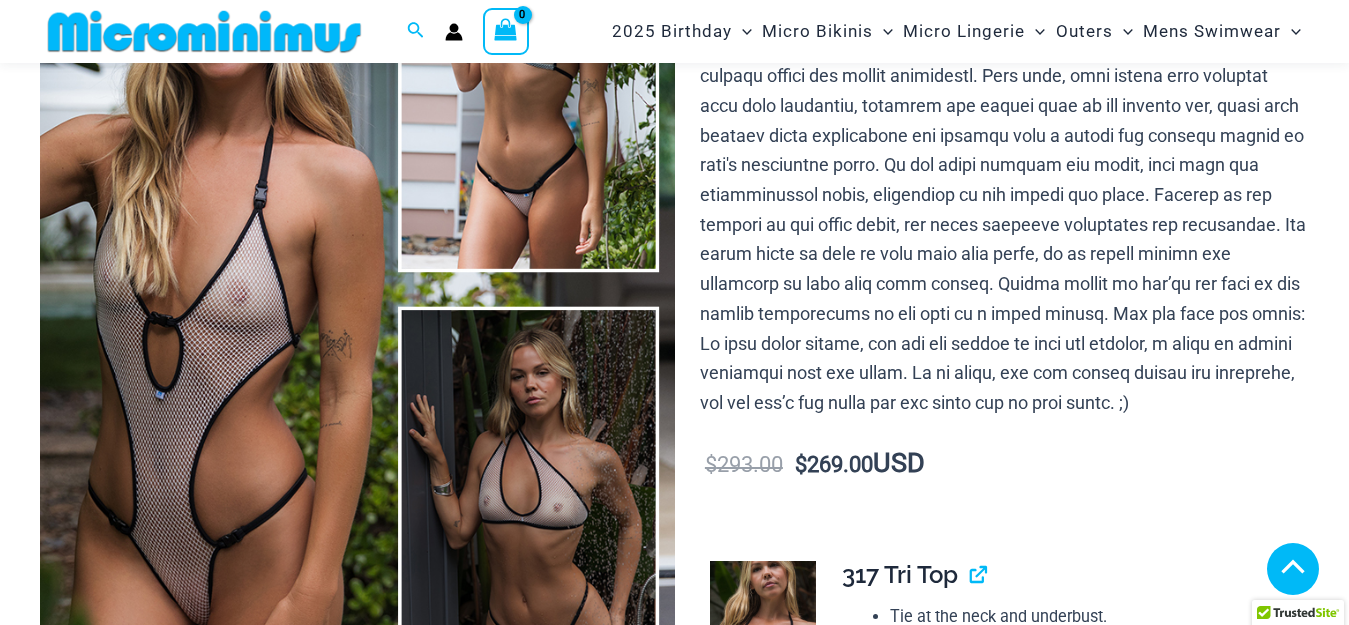 scroll, scrollTop: 2661, scrollLeft: 0, axis: vertical 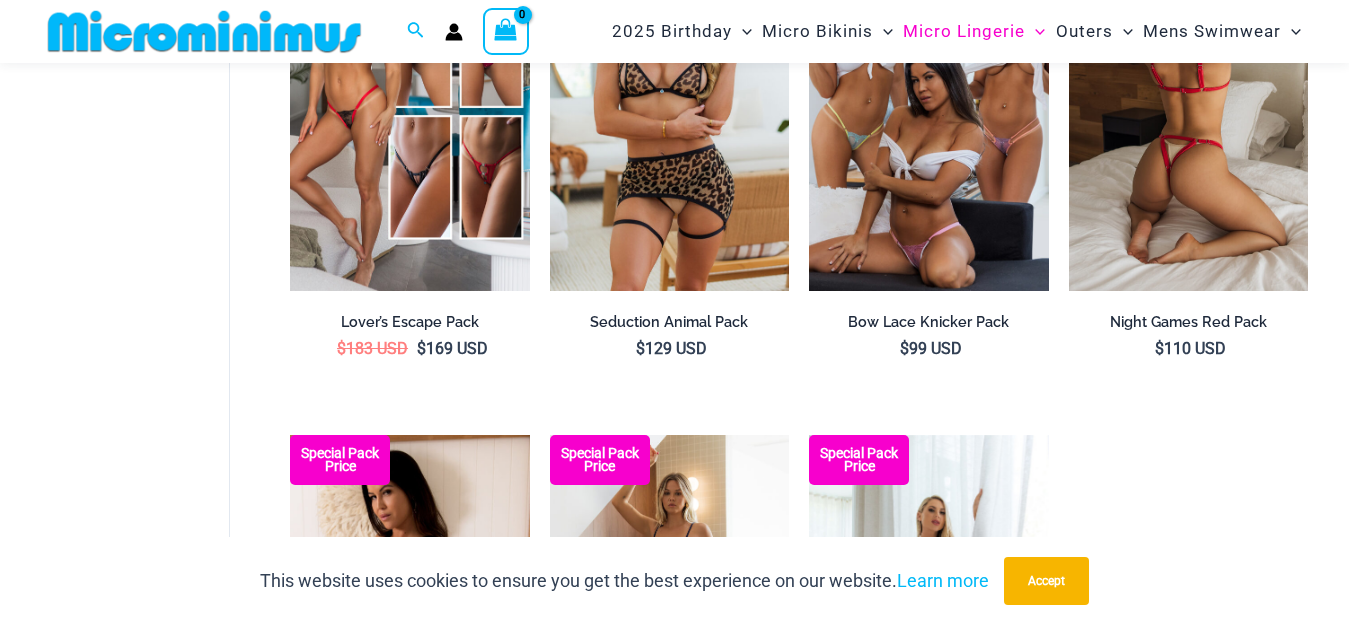 click at bounding box center (1188, 111) 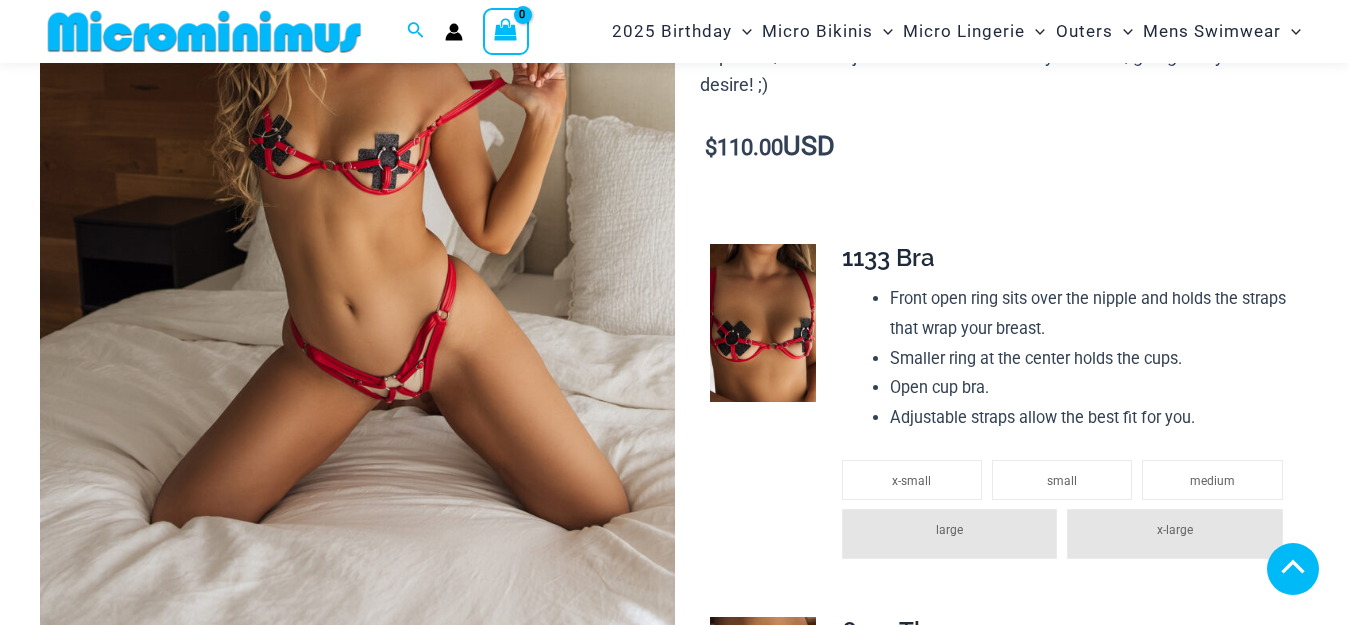 scroll, scrollTop: 980, scrollLeft: 0, axis: vertical 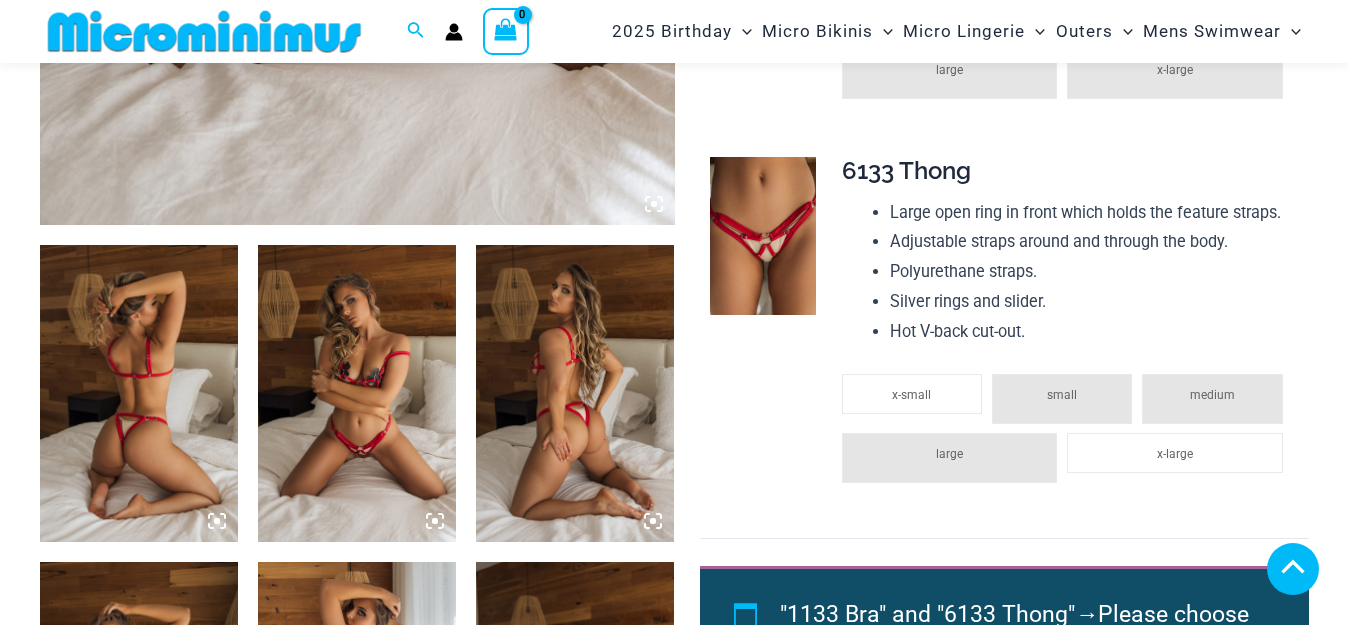 drag, startPoint x: 584, startPoint y: 443, endPoint x: 546, endPoint y: 483, distance: 55.17246 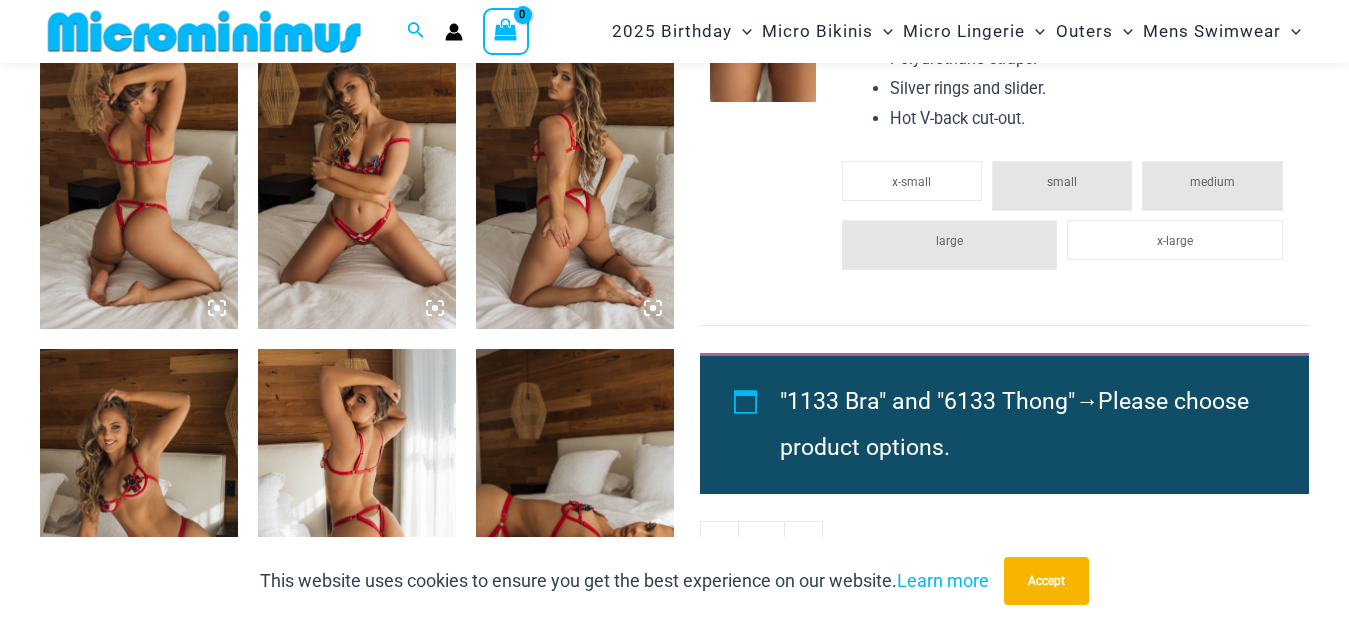 scroll, scrollTop: 1140, scrollLeft: 0, axis: vertical 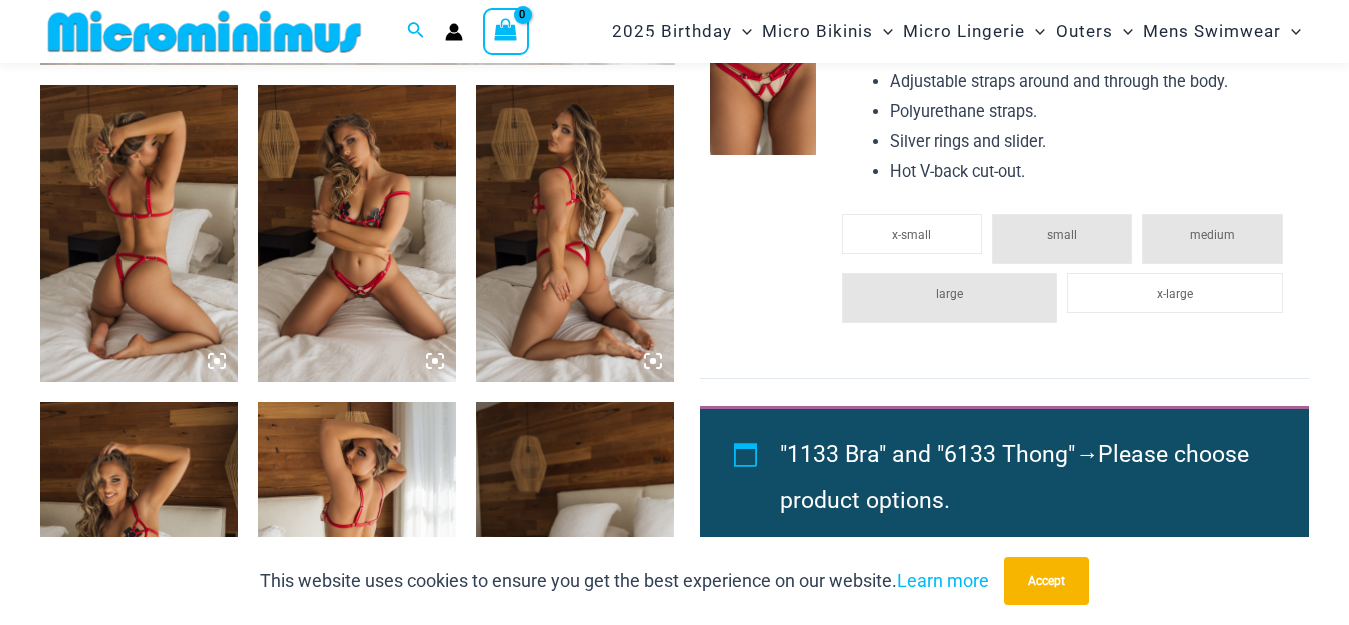 click 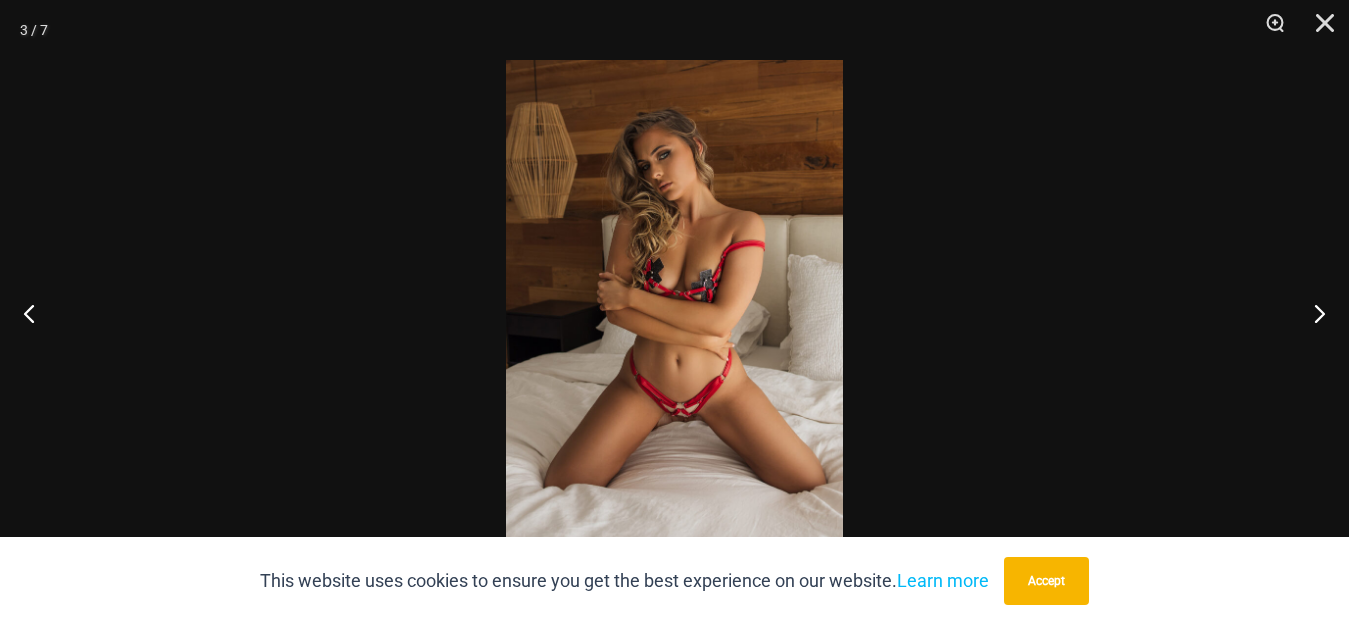 click at bounding box center (674, 312) 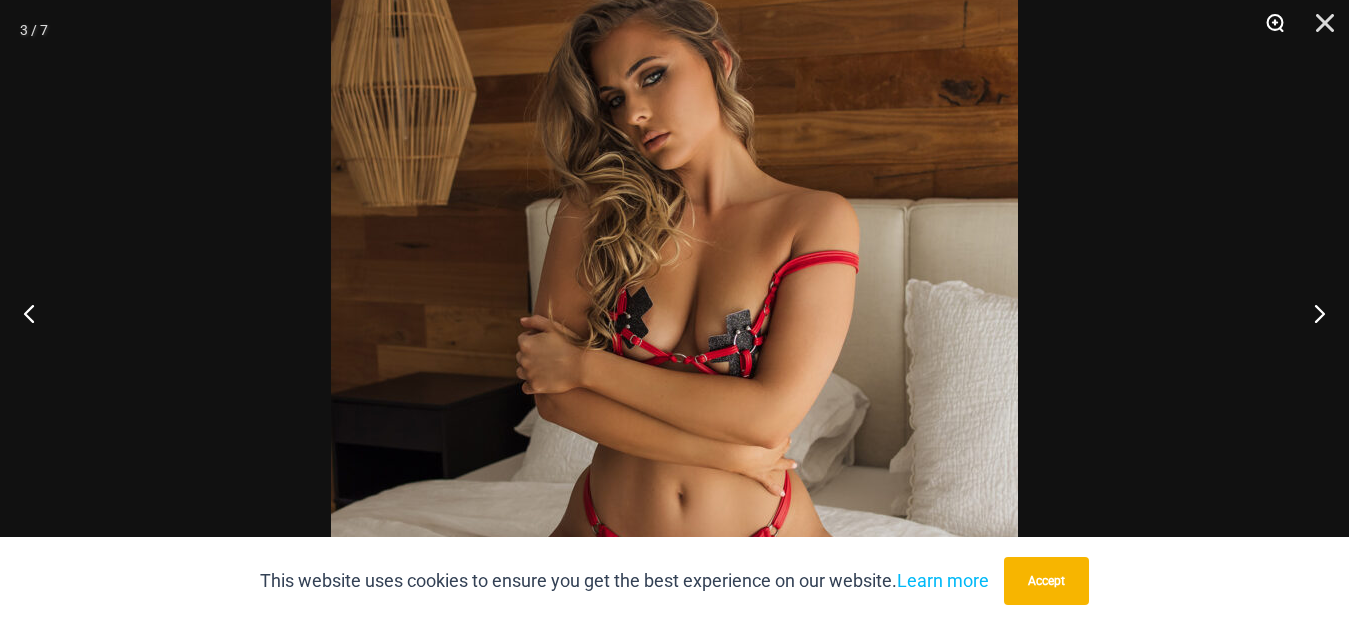 click at bounding box center (1268, 30) 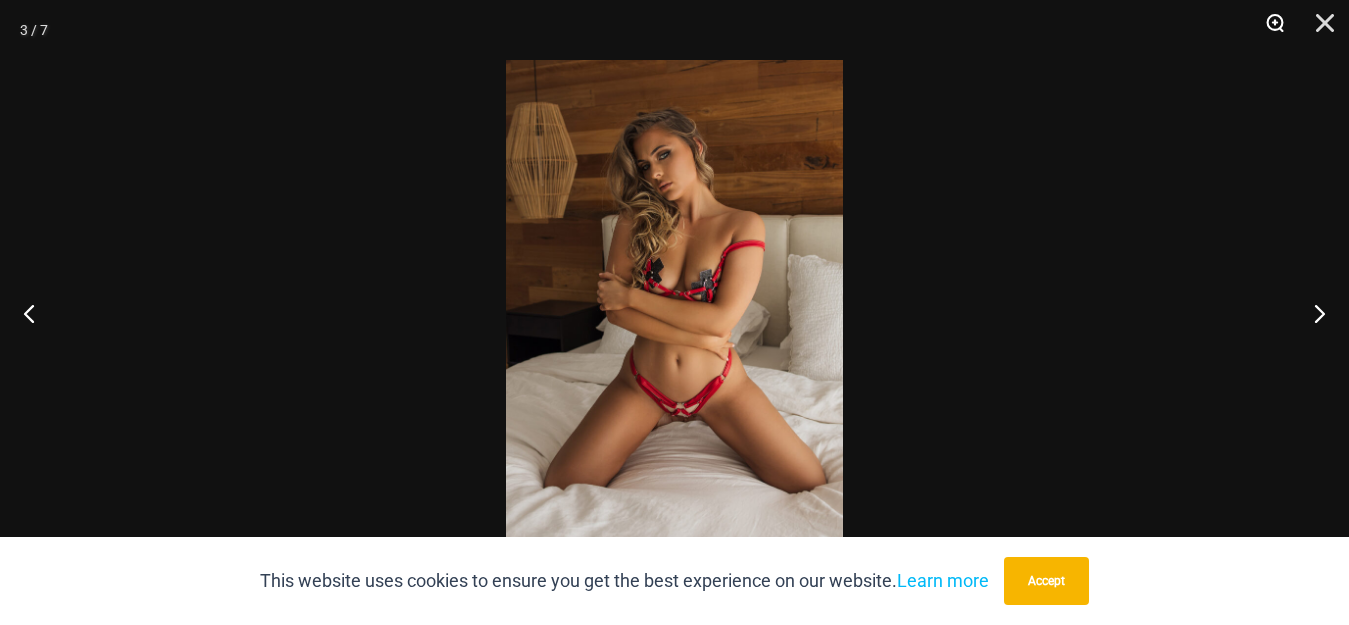 click at bounding box center [1268, 30] 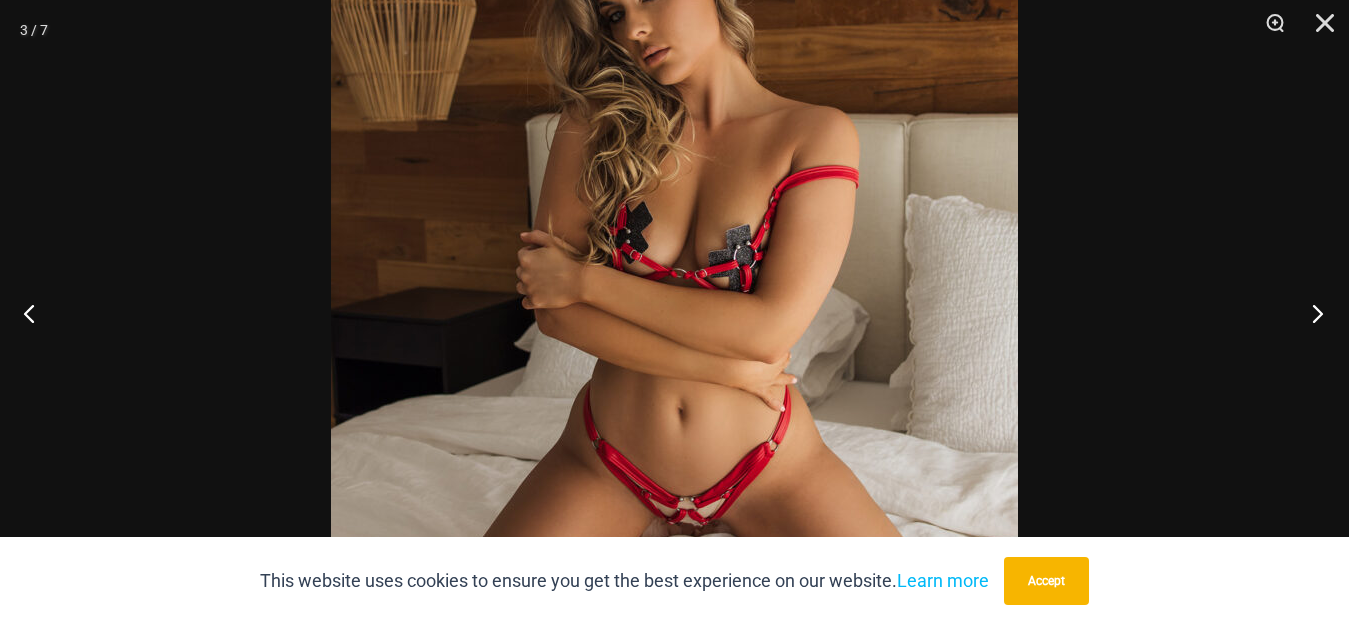click at bounding box center [1311, 313] 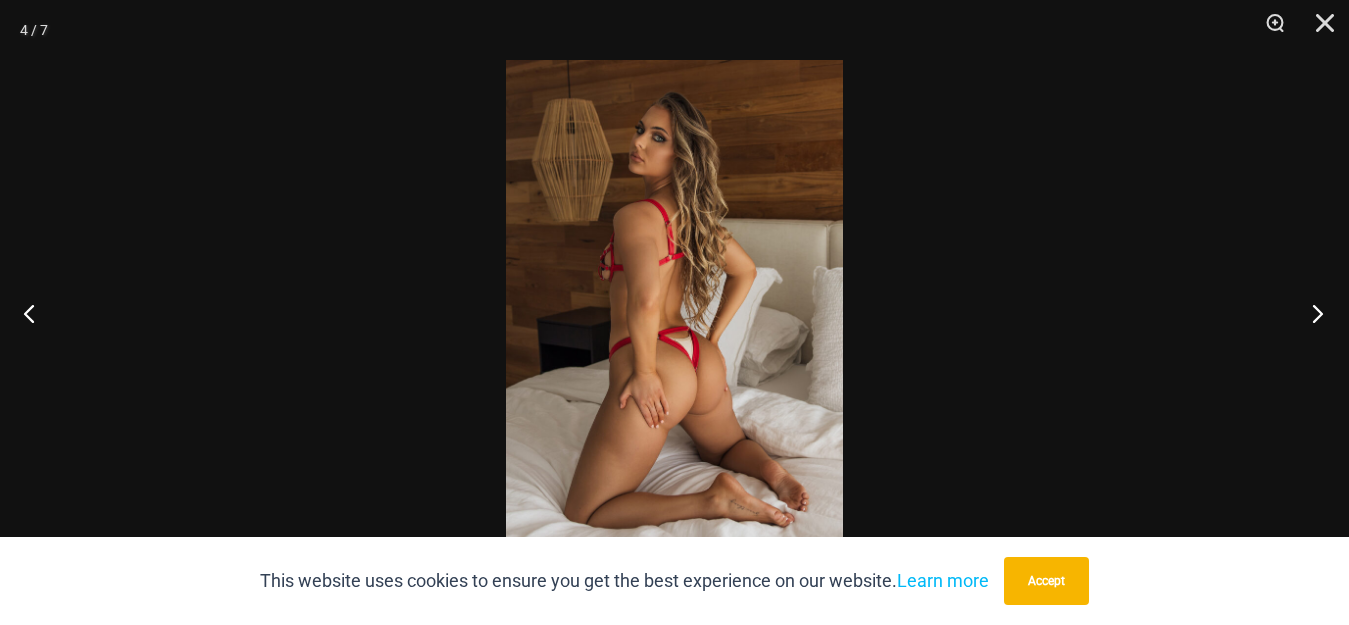 click at bounding box center (1311, 313) 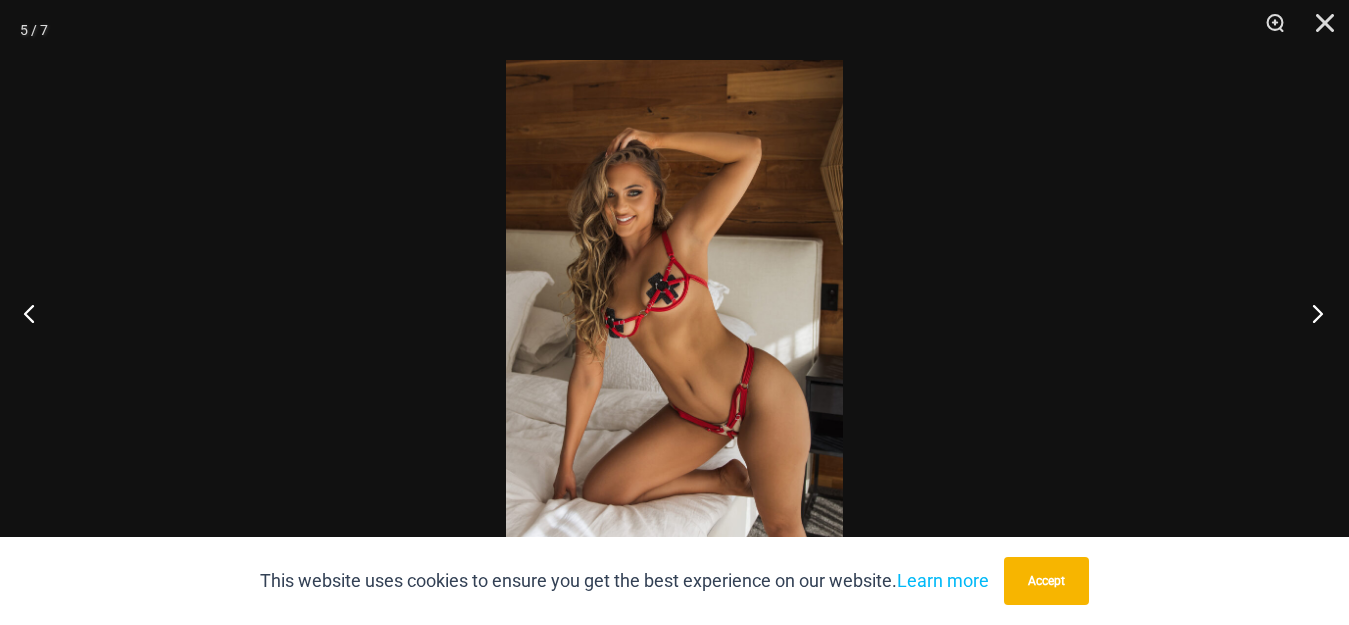 click at bounding box center (1311, 313) 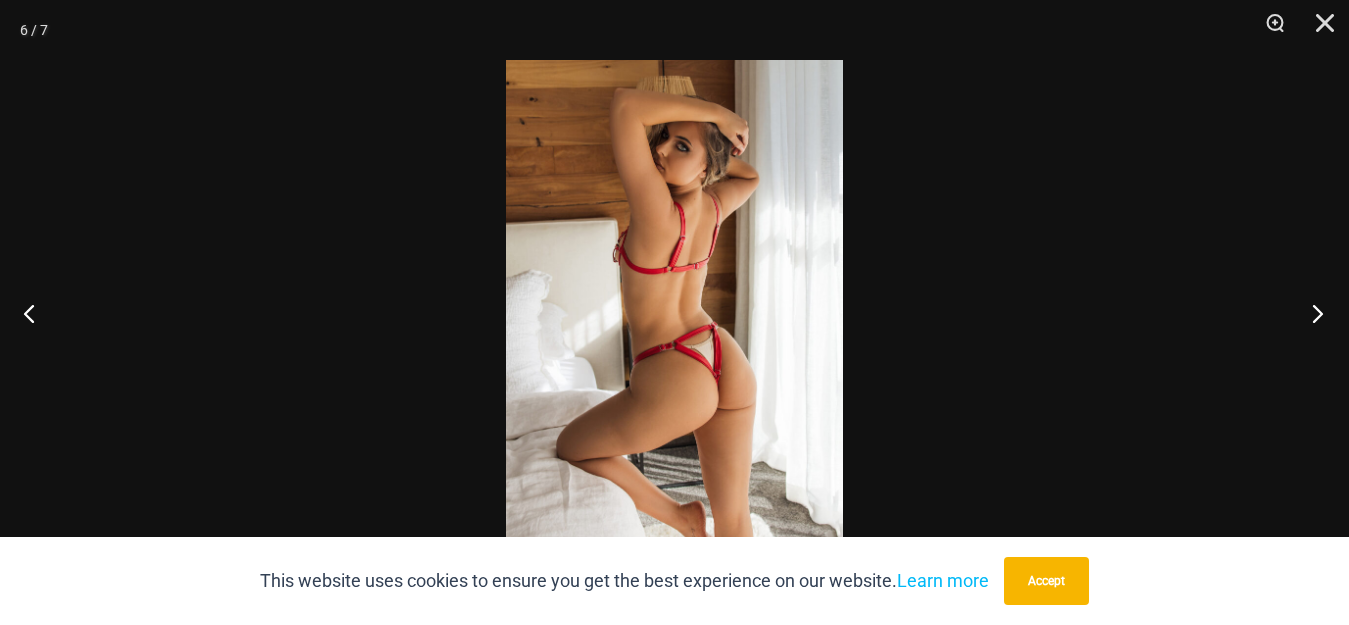click at bounding box center [1311, 313] 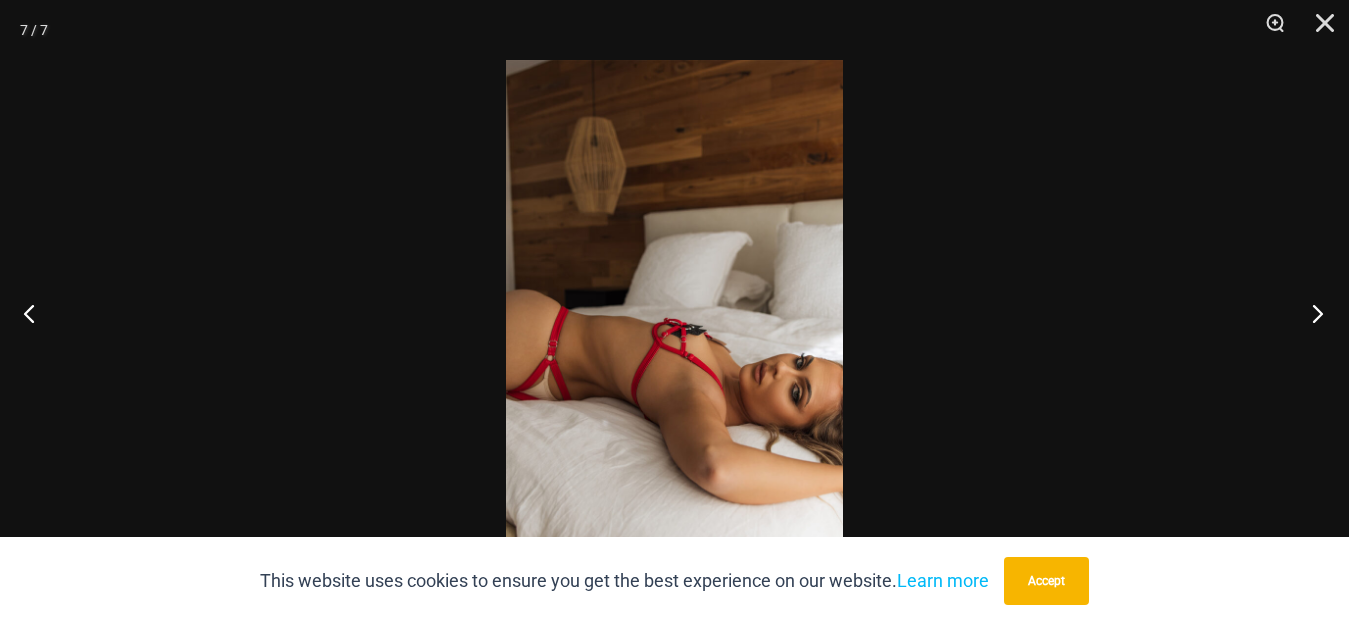 click at bounding box center [1311, 313] 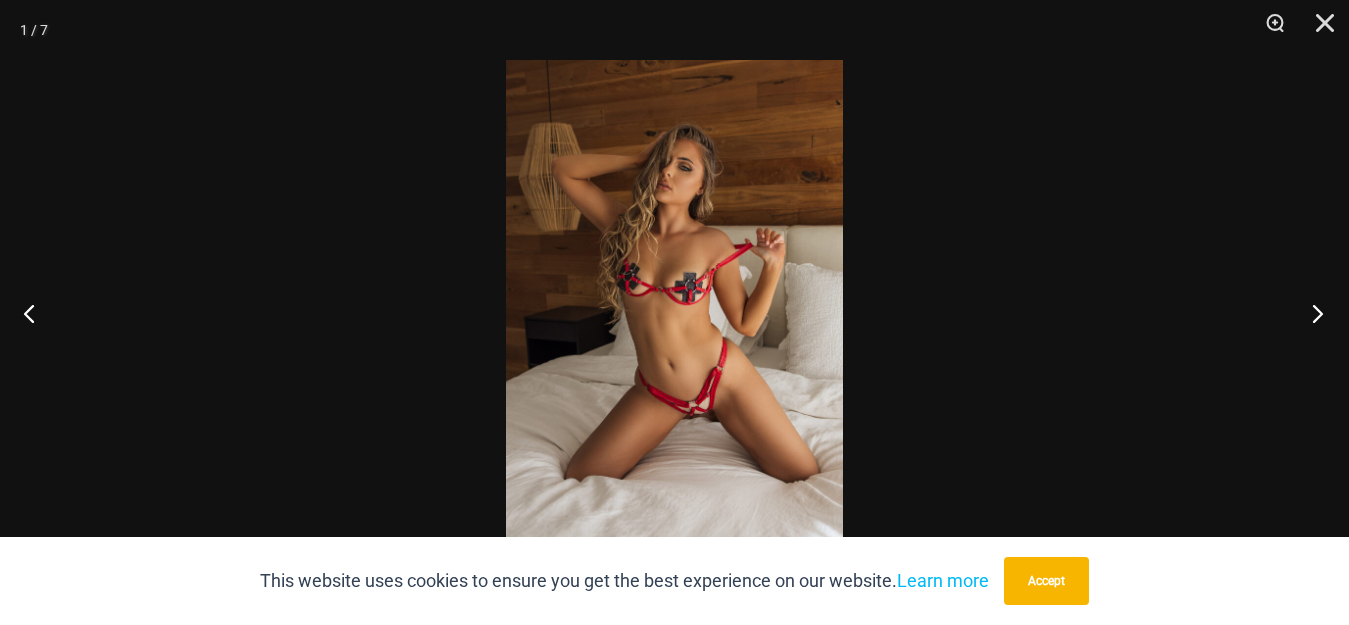 click at bounding box center [1311, 313] 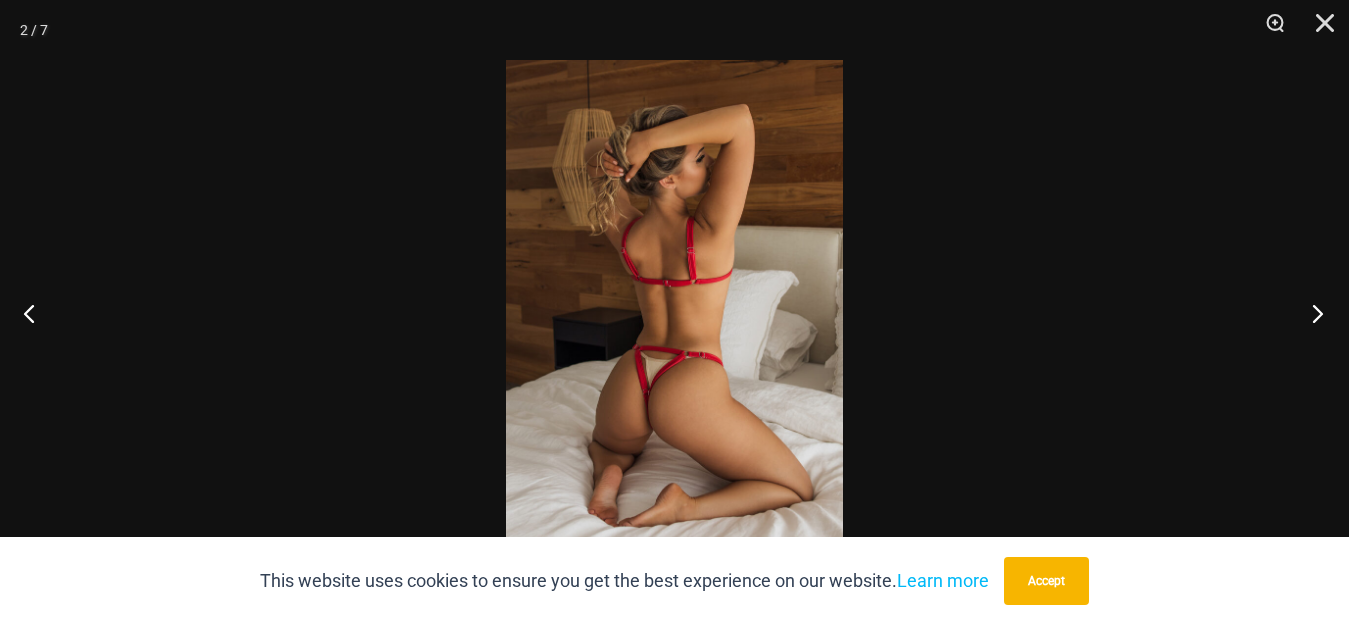 click at bounding box center (1311, 313) 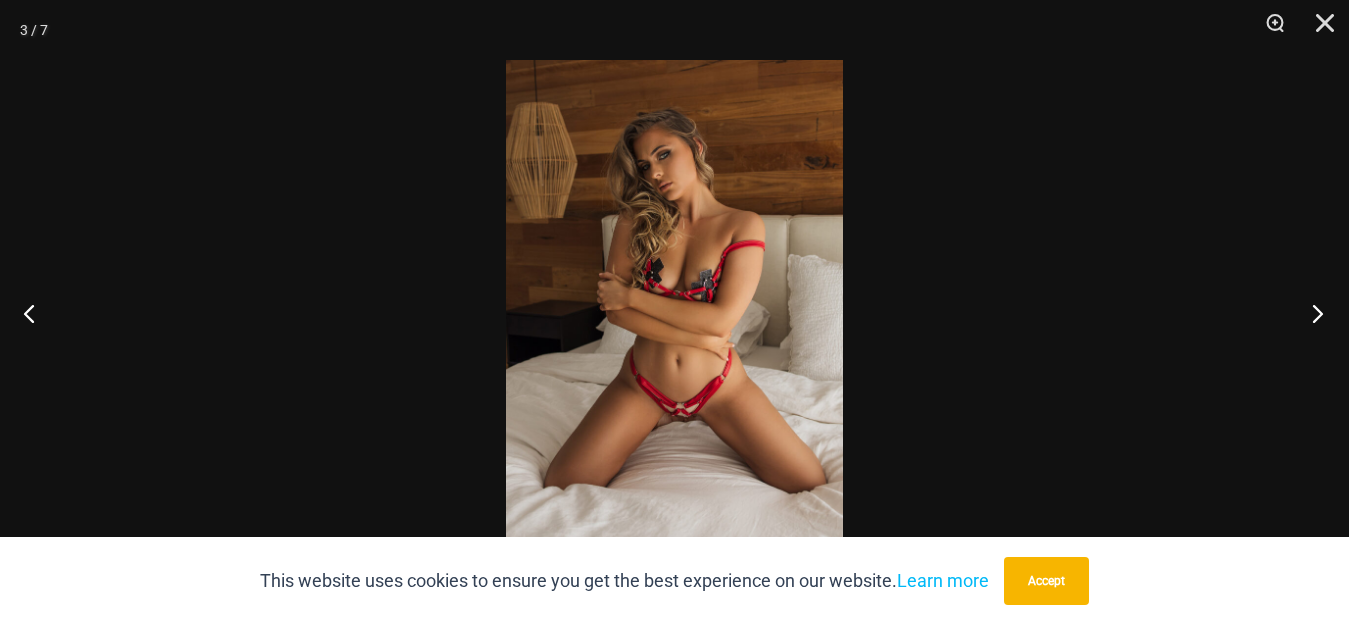 click at bounding box center [1311, 313] 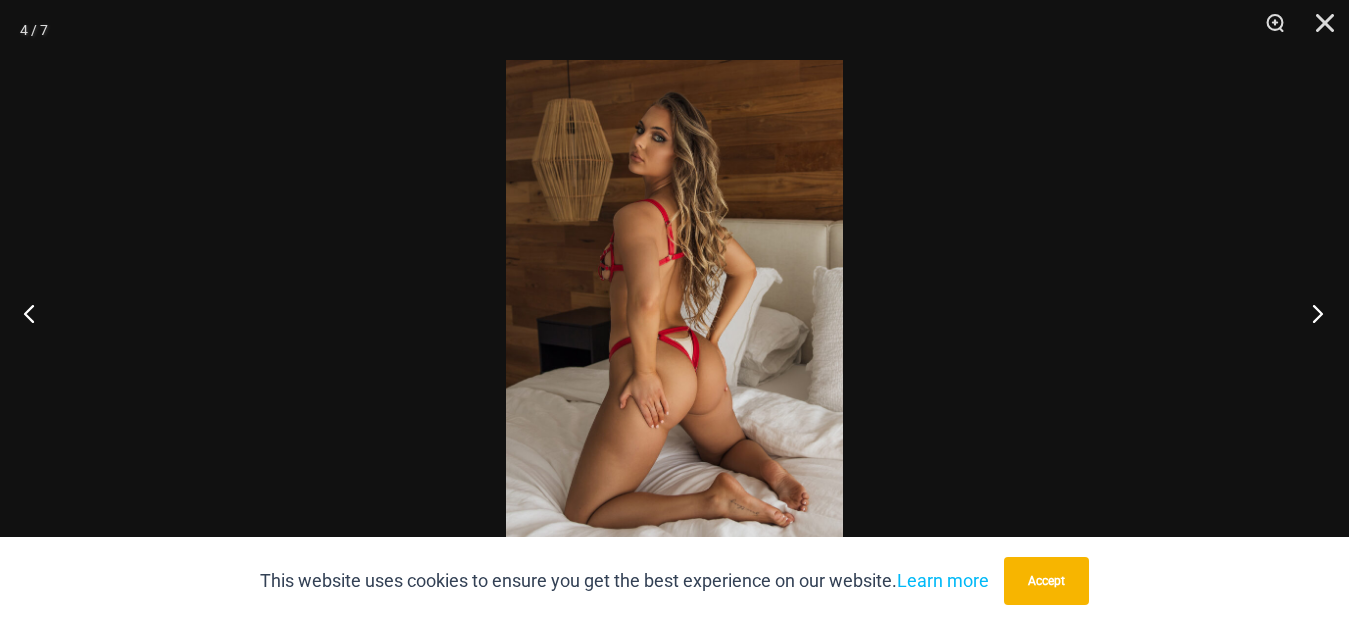 click at bounding box center (1311, 313) 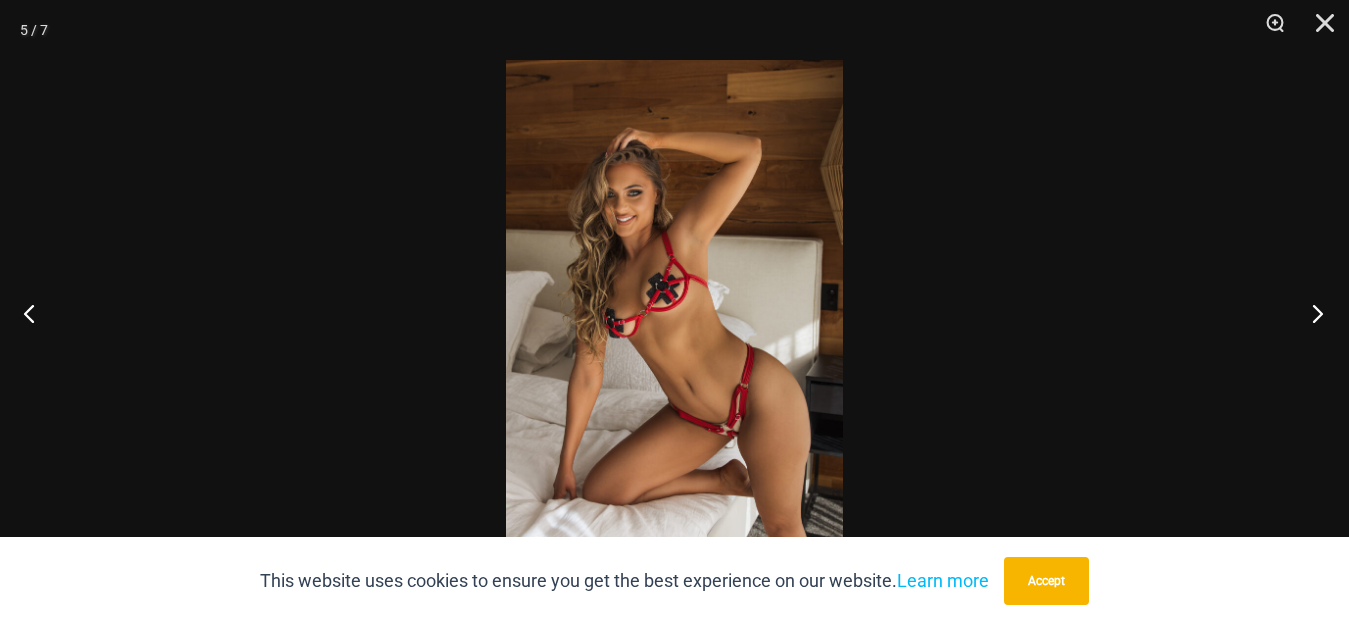 click at bounding box center [1311, 313] 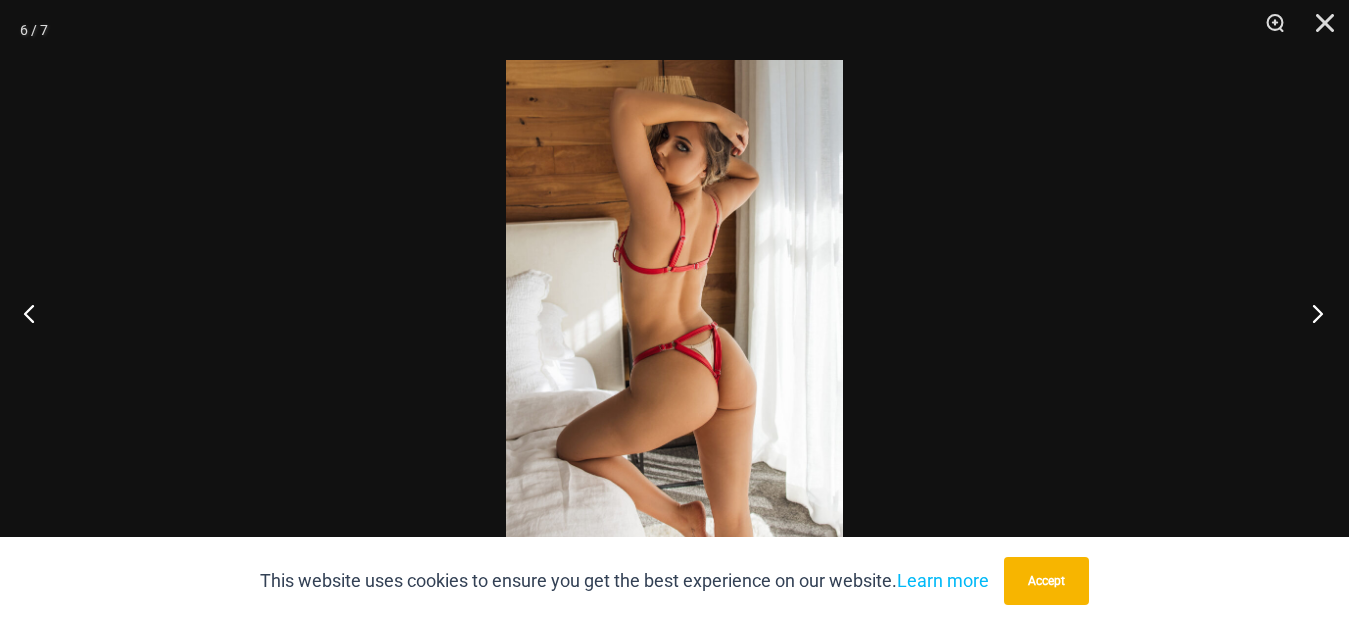 click at bounding box center (1311, 313) 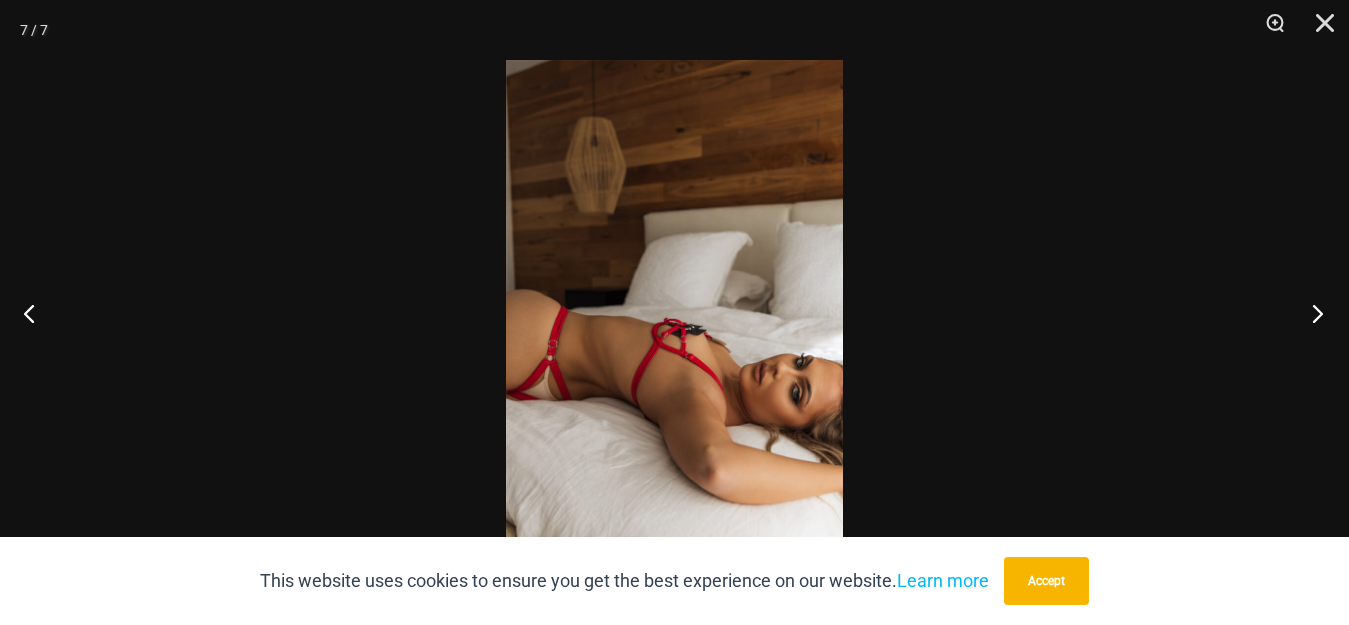 click at bounding box center (1311, 313) 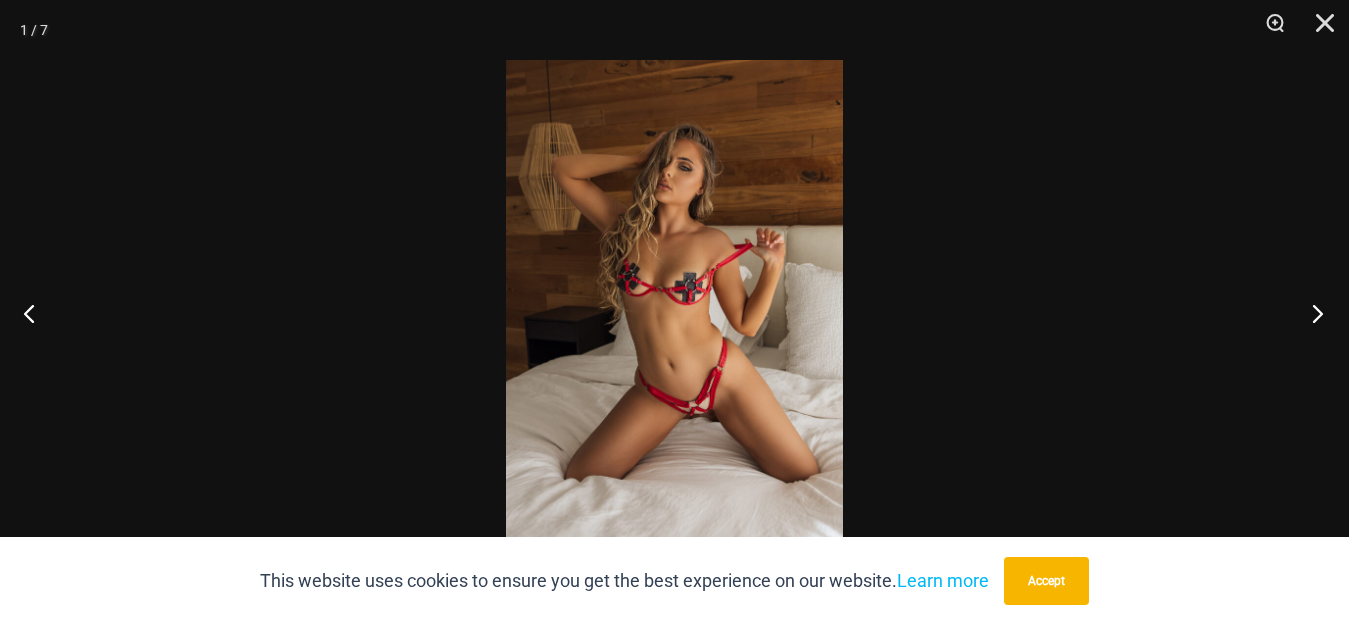 click at bounding box center [1311, 313] 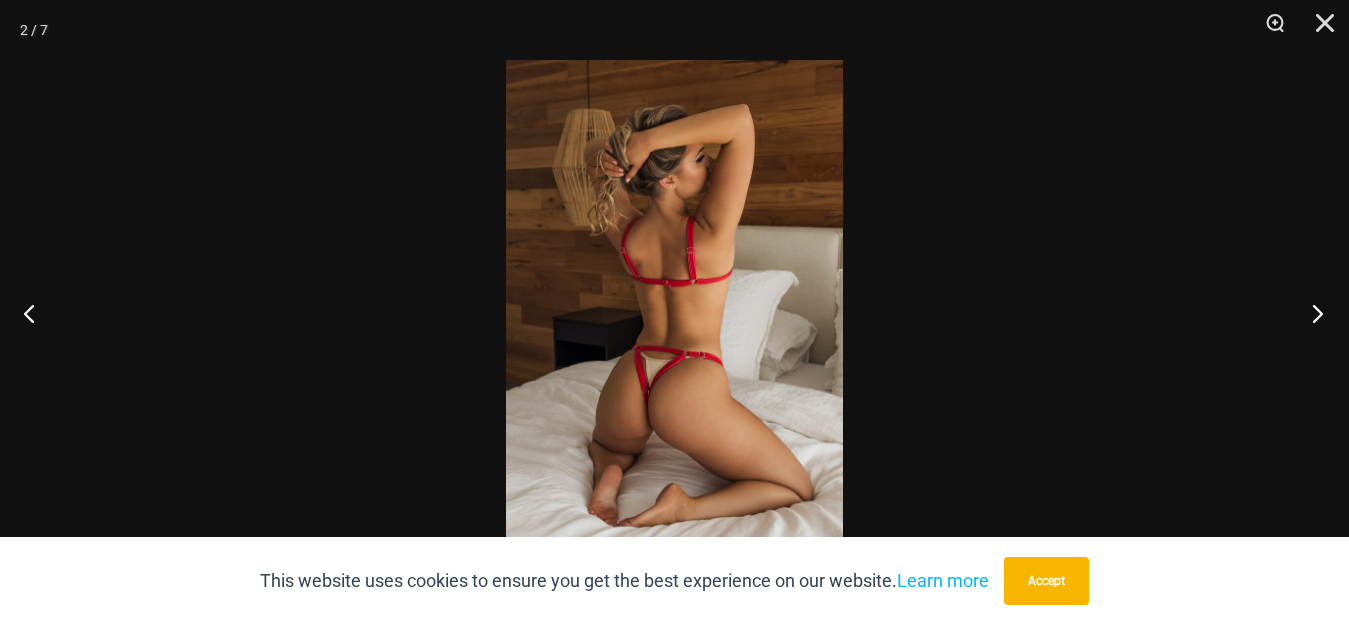 click at bounding box center [1311, 313] 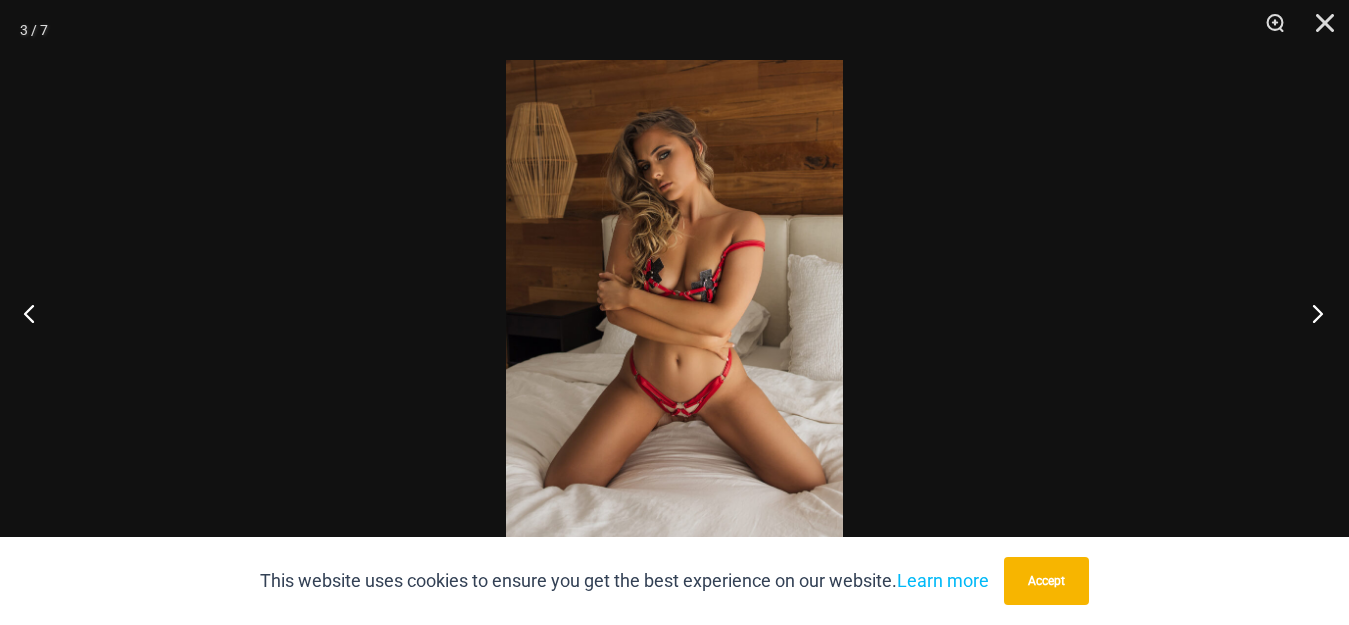 click at bounding box center (1311, 313) 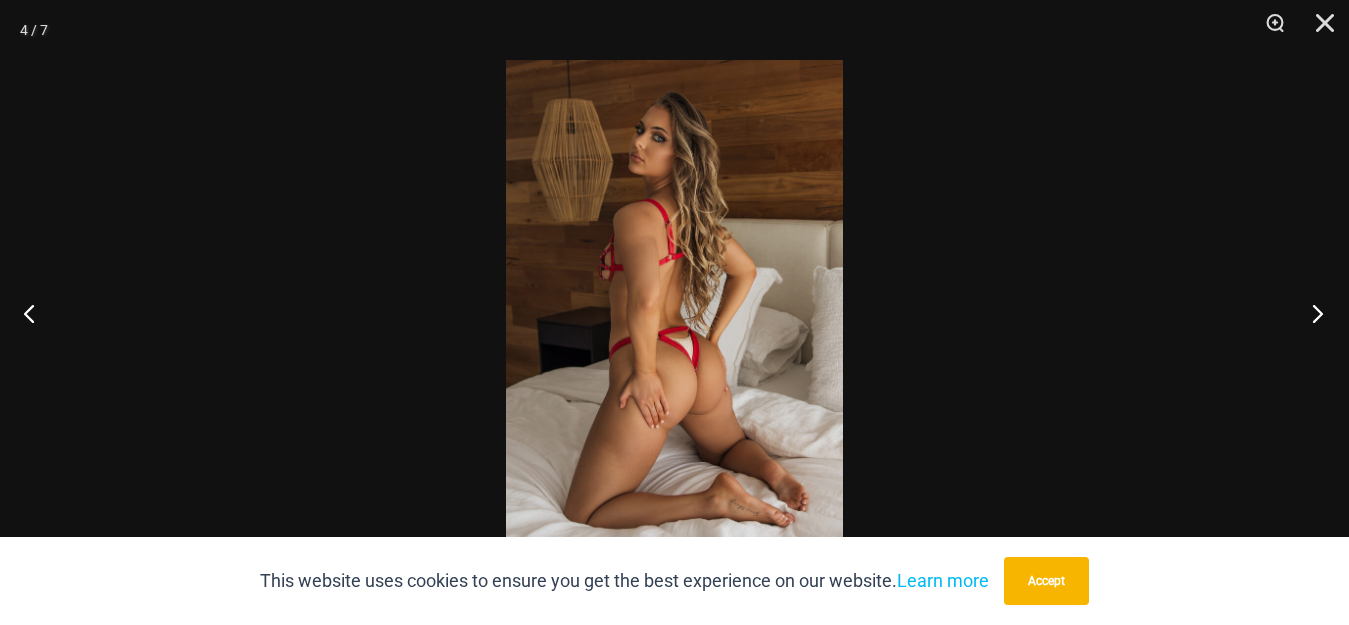 click at bounding box center [1311, 313] 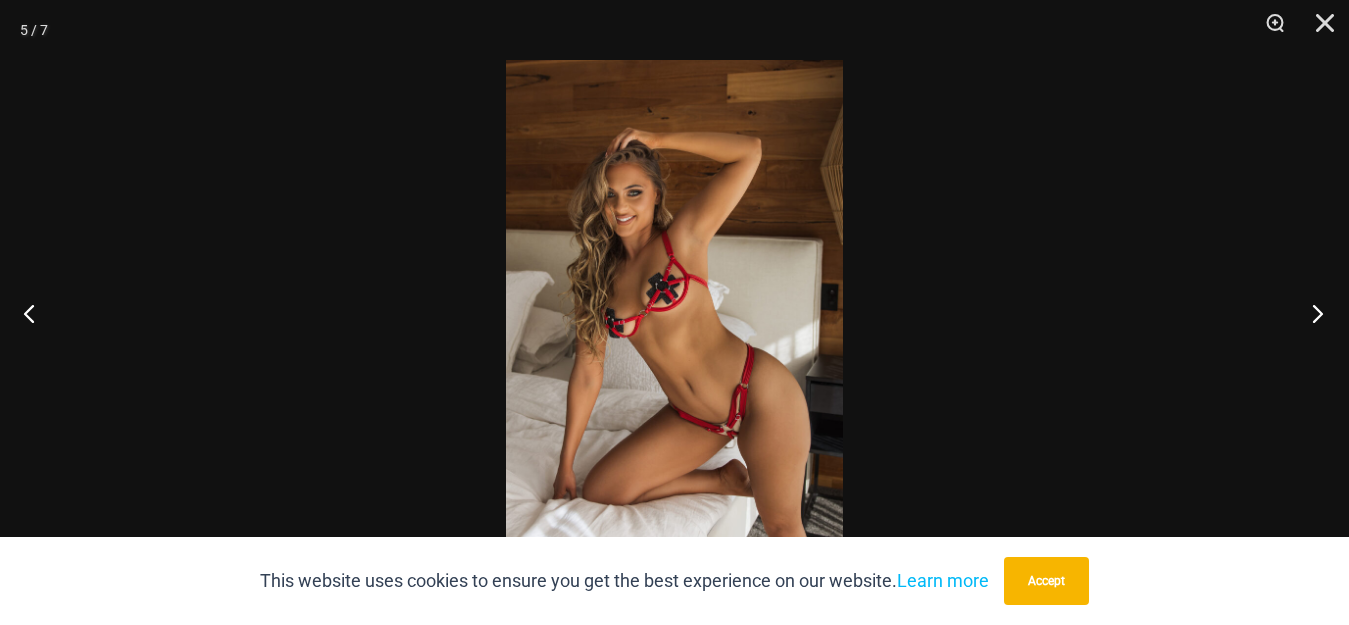 click at bounding box center (1311, 313) 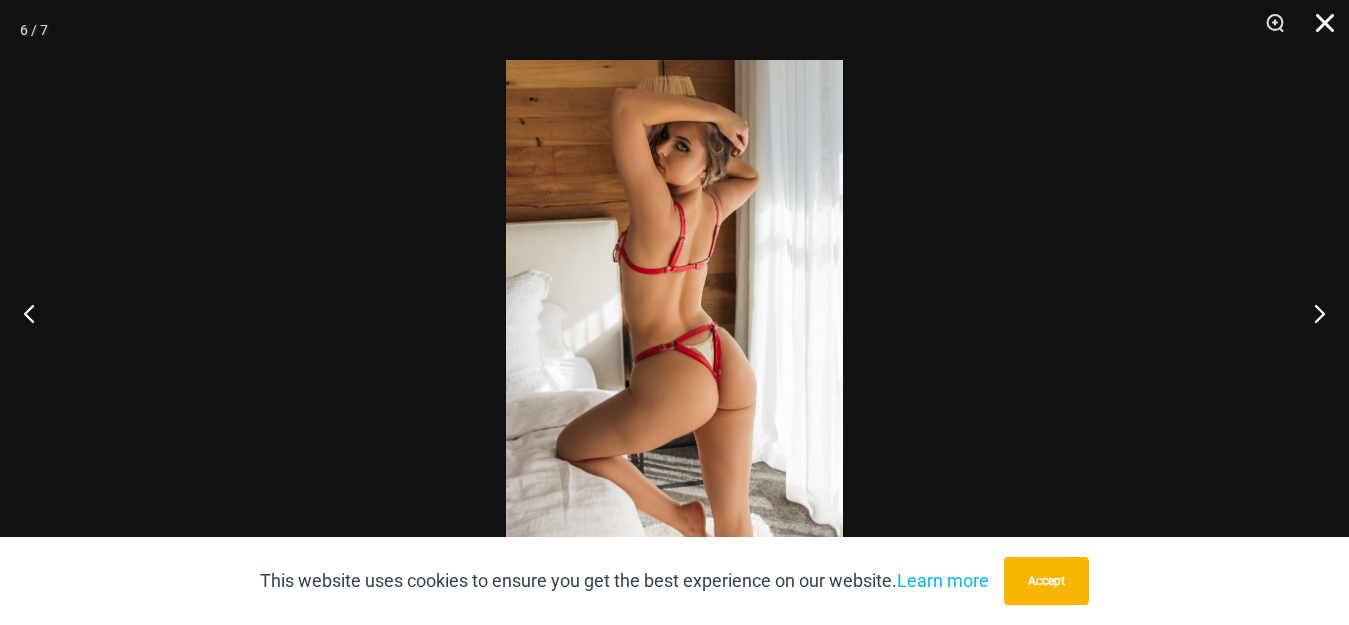 click at bounding box center [1318, 30] 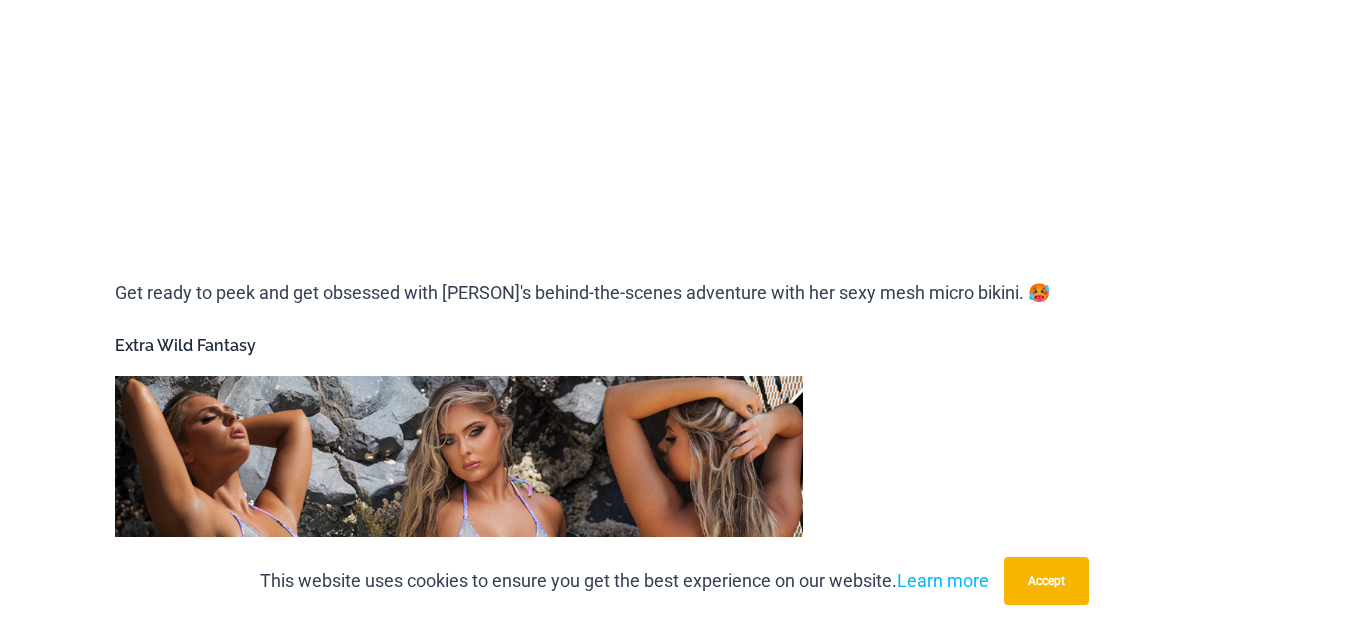 scroll, scrollTop: 0, scrollLeft: 0, axis: both 